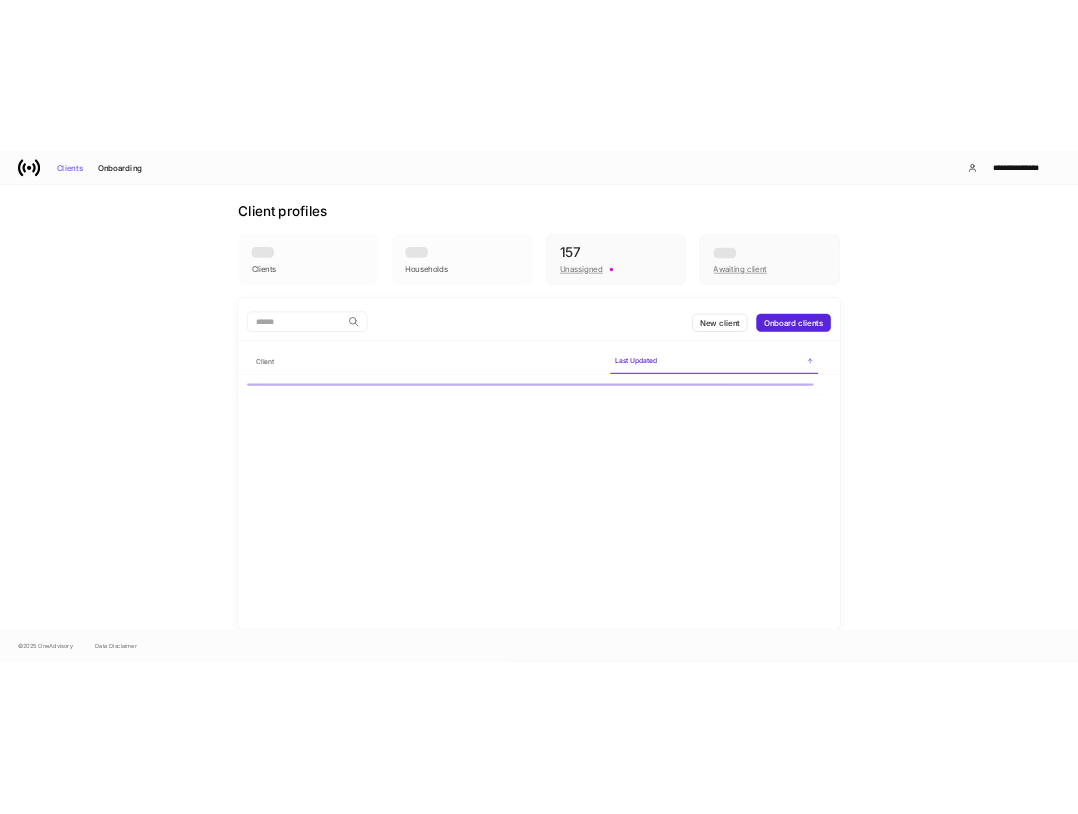 scroll, scrollTop: 0, scrollLeft: 0, axis: both 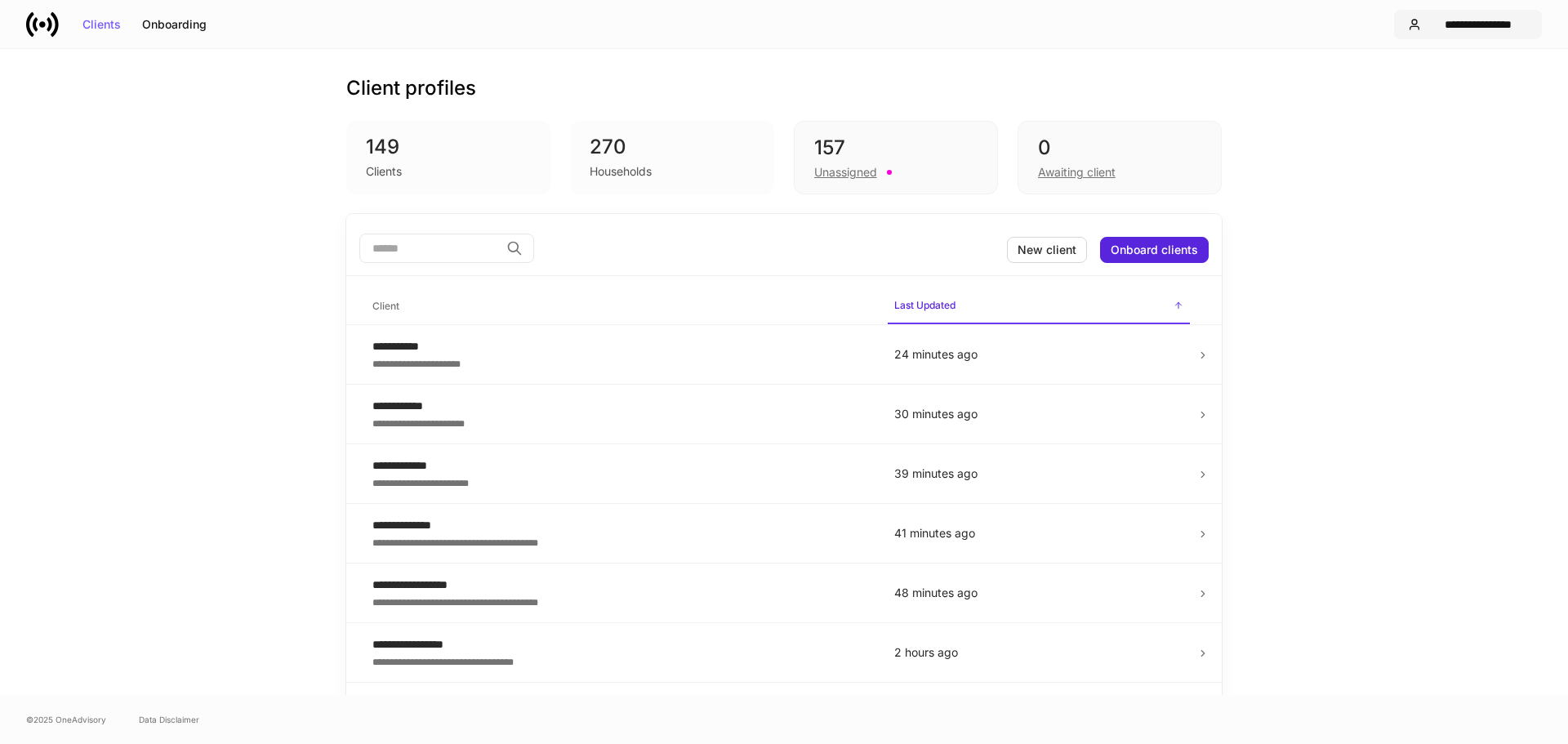 click on "**********" at bounding box center [1477, 25] 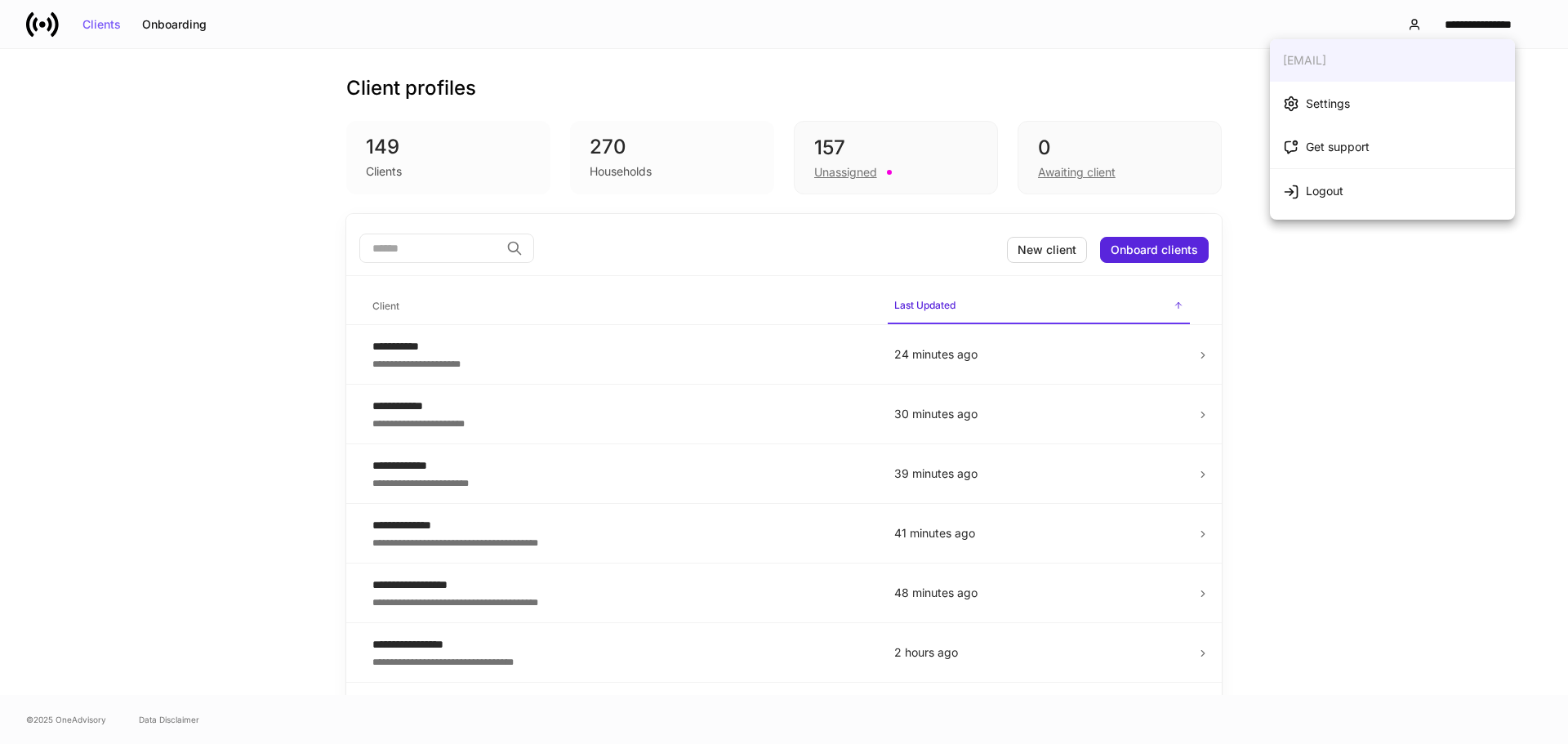 click at bounding box center [784, 372] 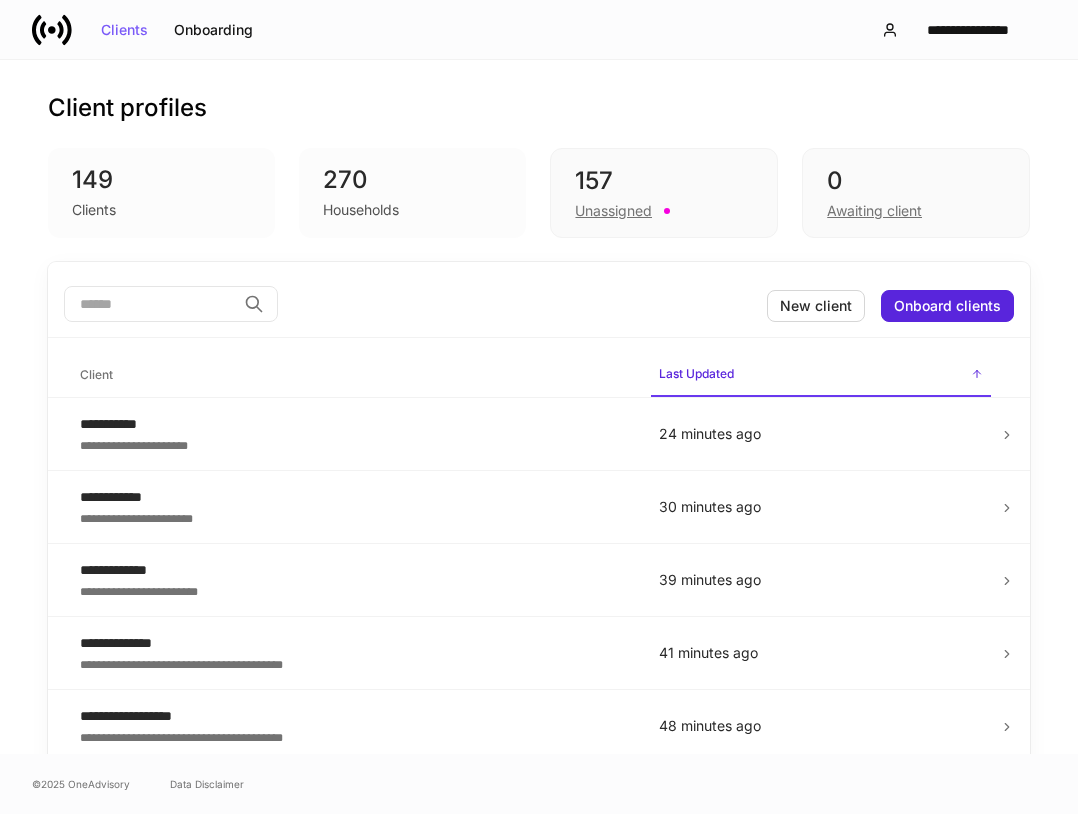 click at bounding box center (150, 304) 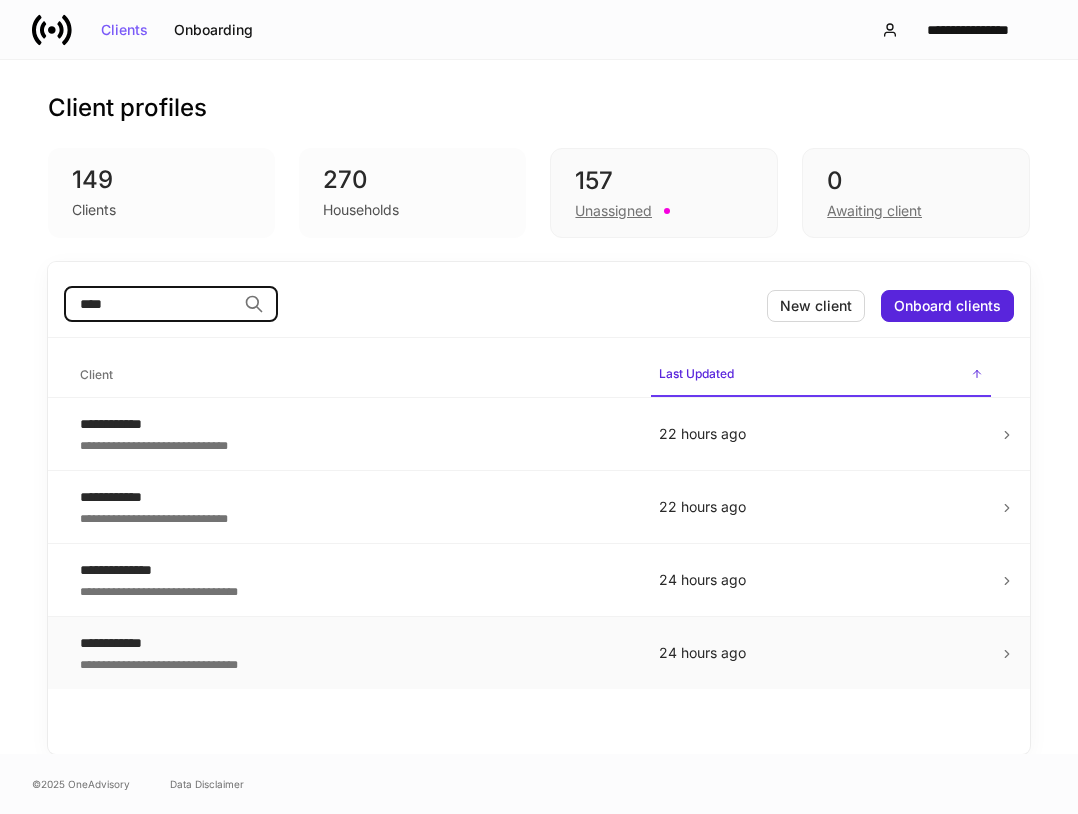 type on "****" 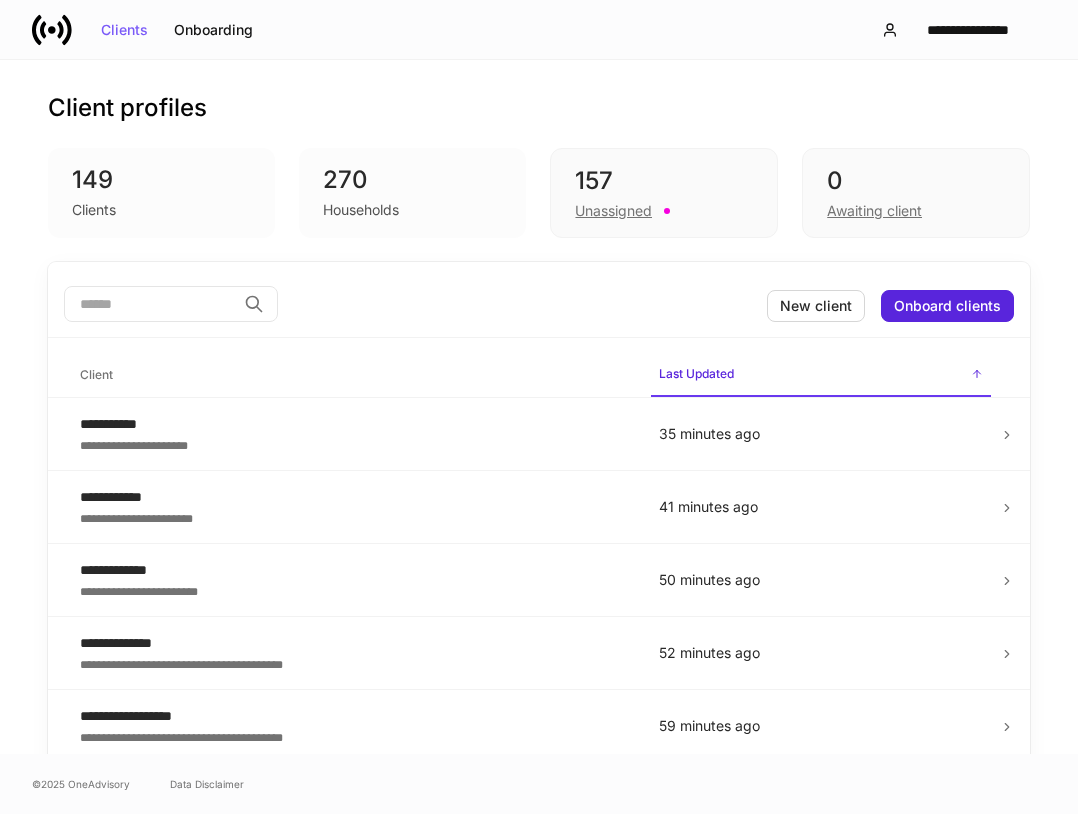 click at bounding box center [150, 304] 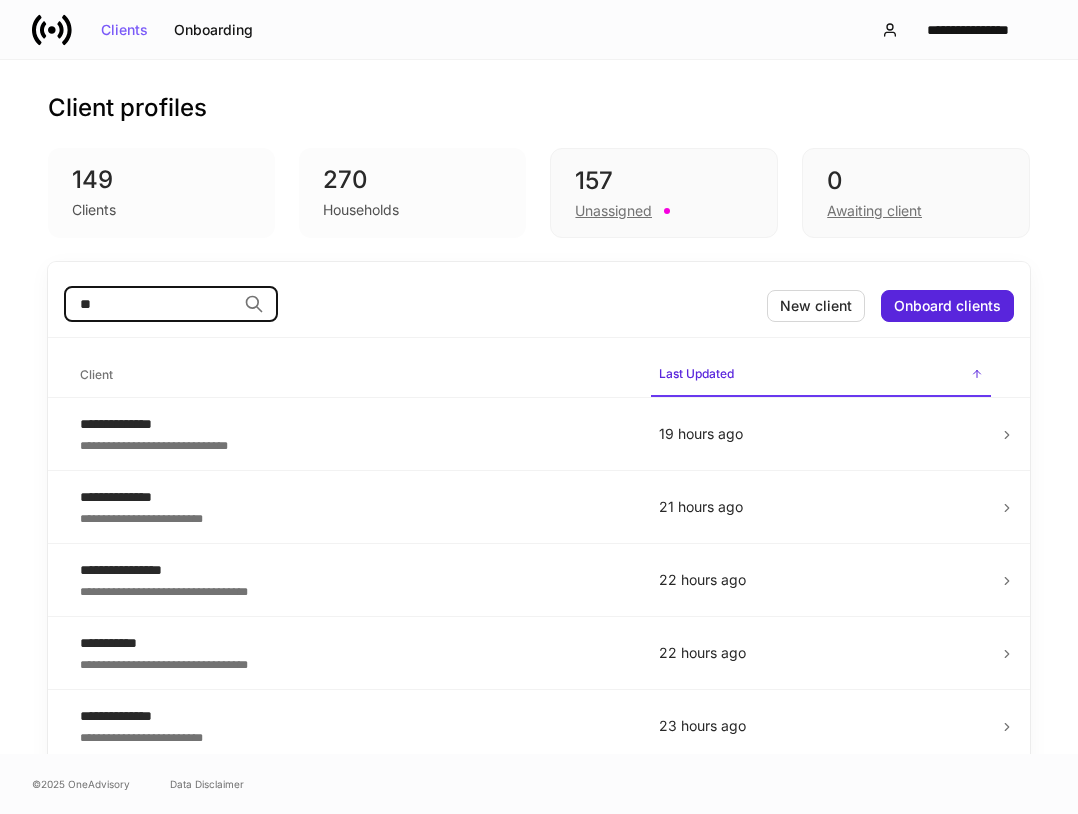 type on "***" 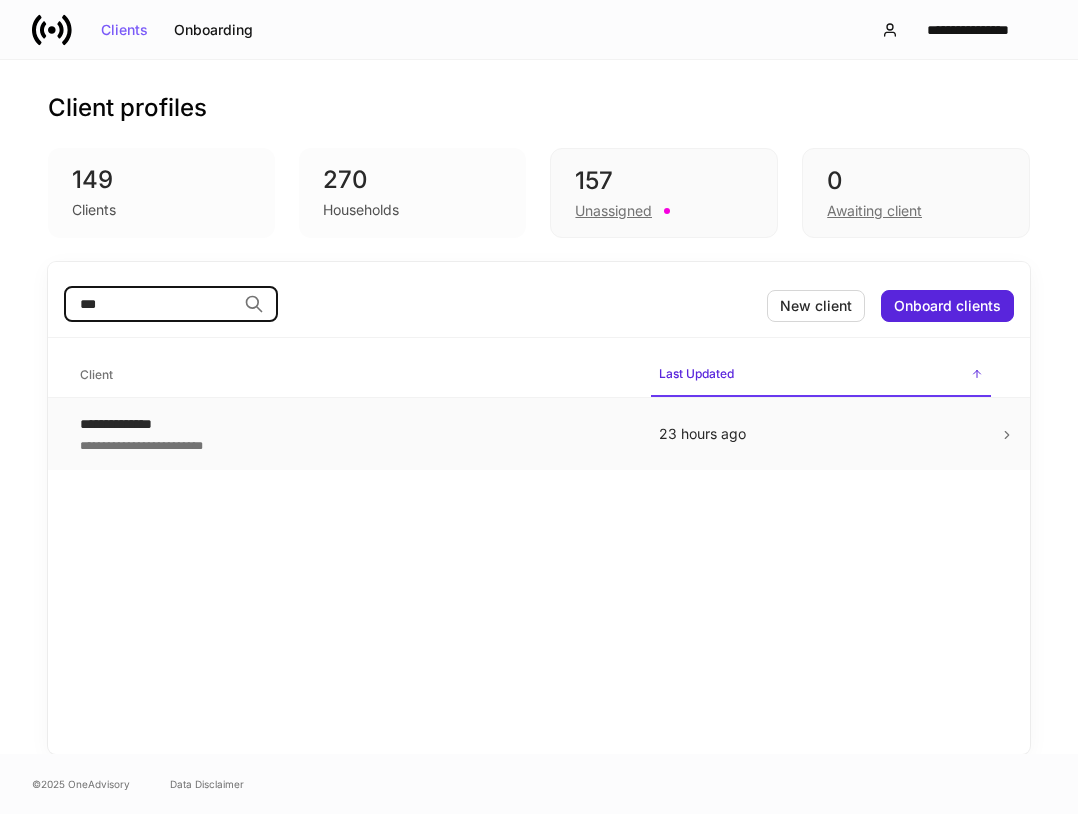 click on "**********" at bounding box center [353, 444] 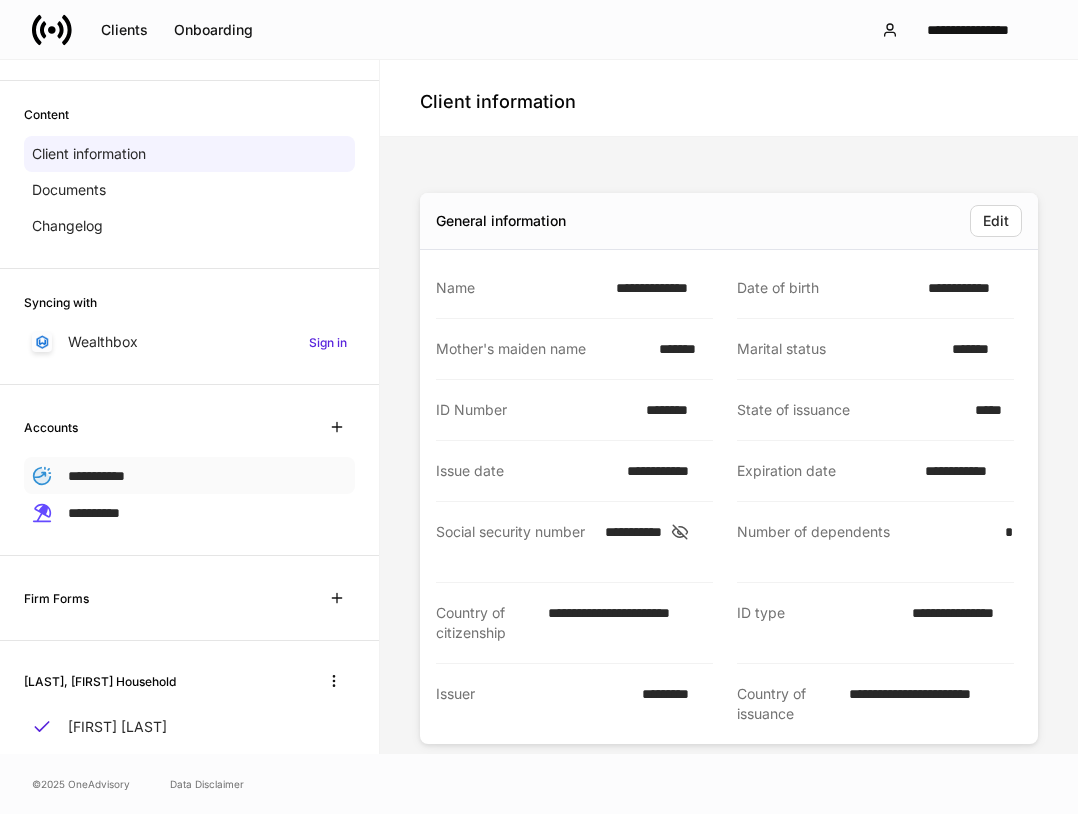 scroll, scrollTop: 86, scrollLeft: 0, axis: vertical 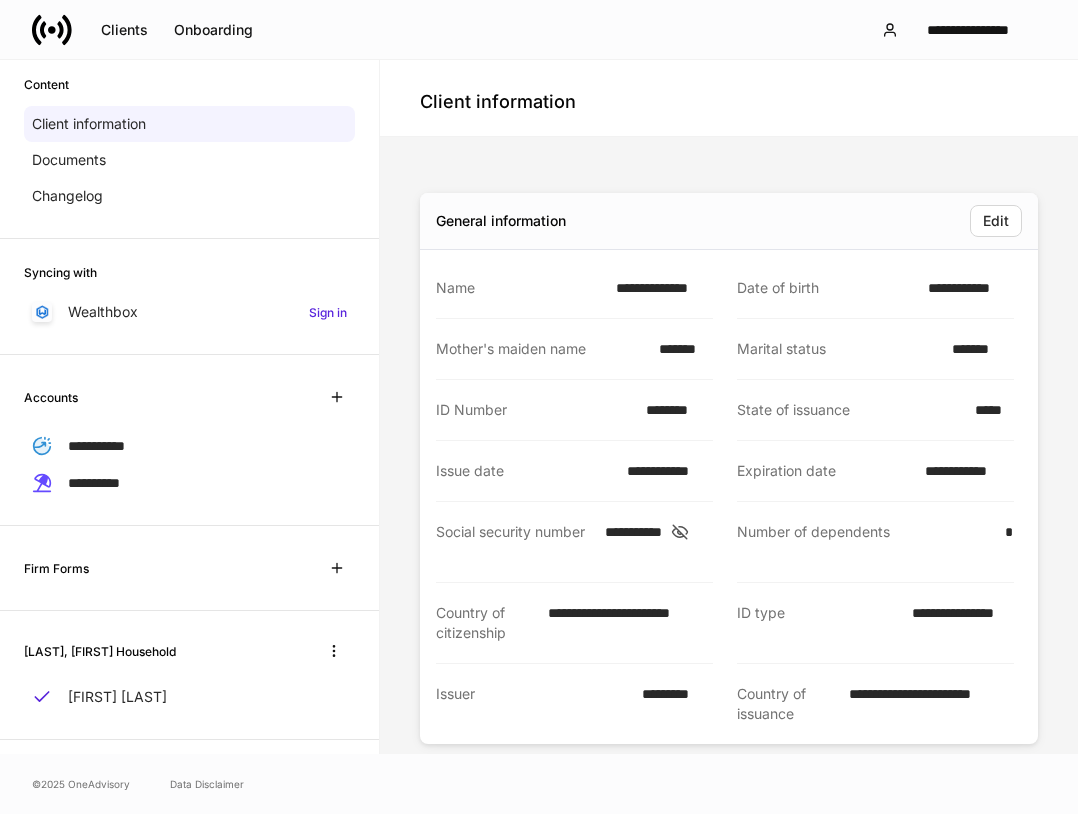 click on "**********" at bounding box center (189, 440) 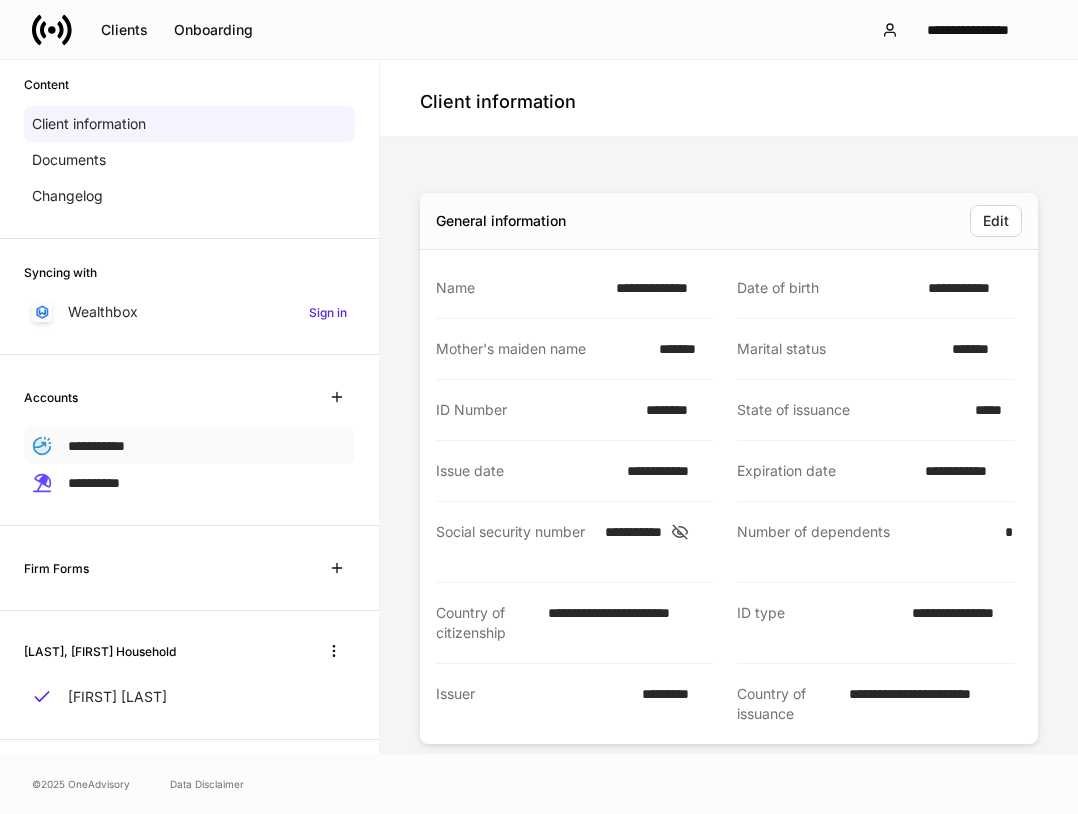 click on "**********" at bounding box center [189, 445] 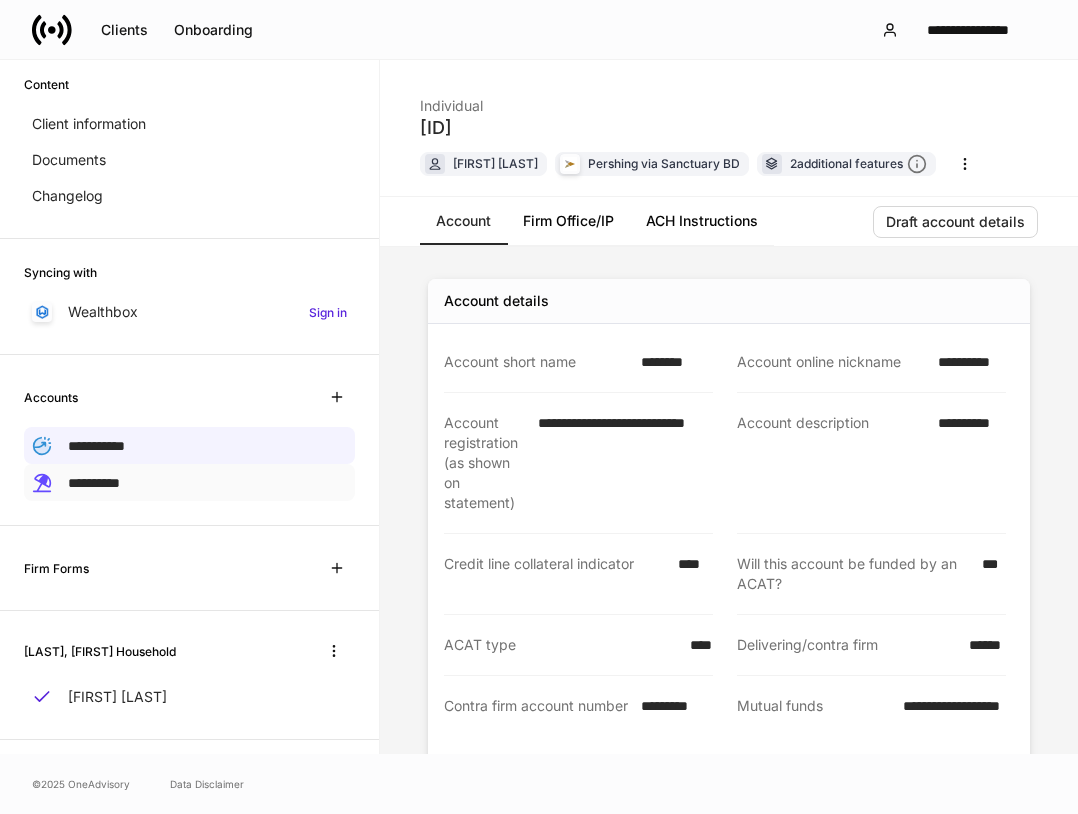 click on "**********" at bounding box center [189, 482] 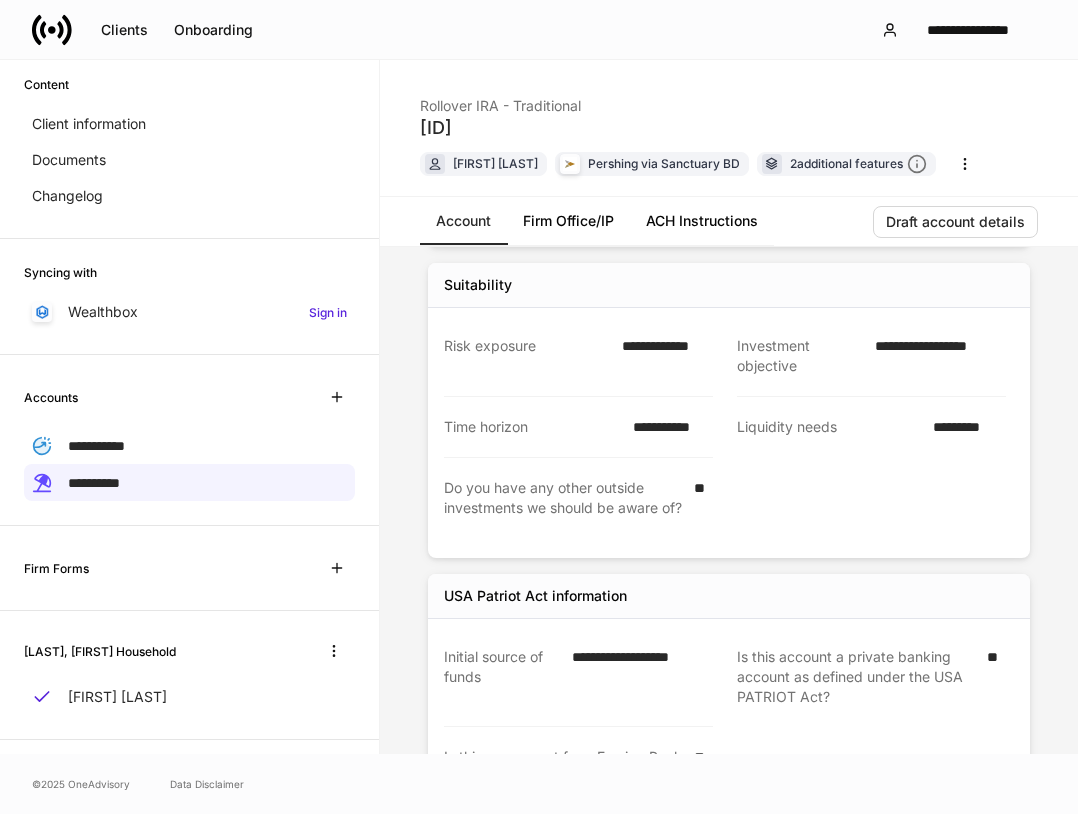 scroll, scrollTop: 1319, scrollLeft: 0, axis: vertical 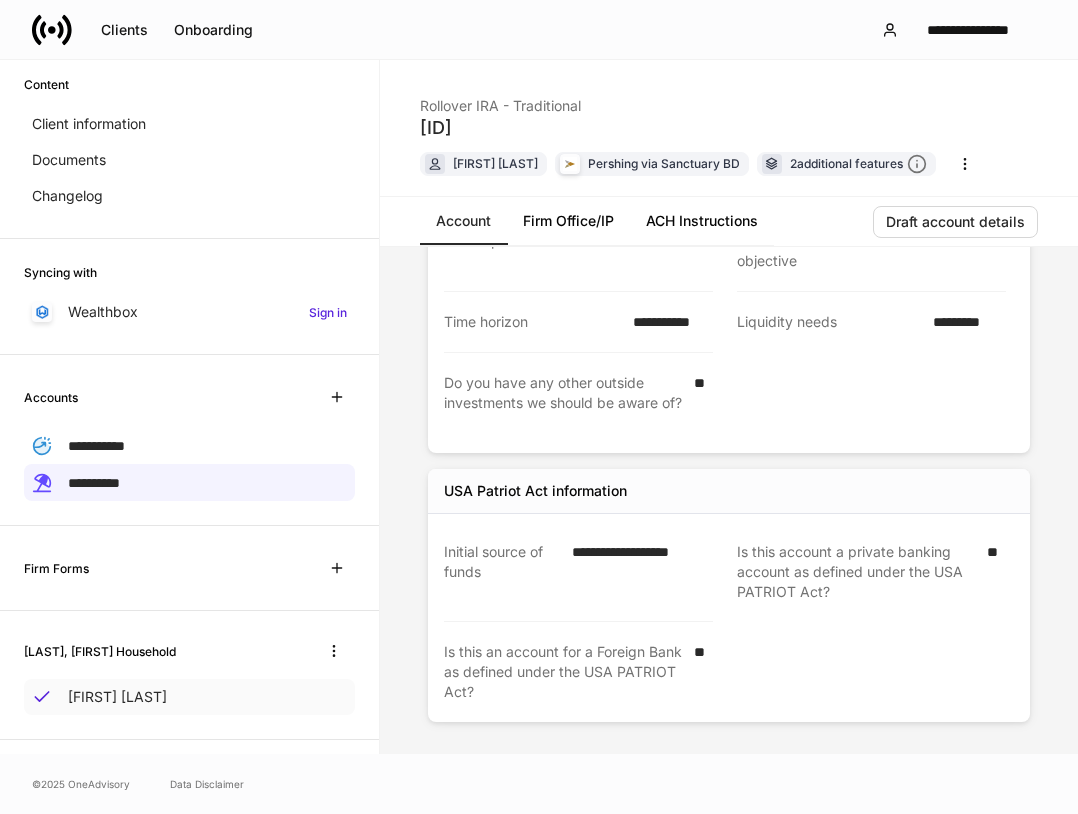 click on "[FIRST] [LAST]" at bounding box center [189, 697] 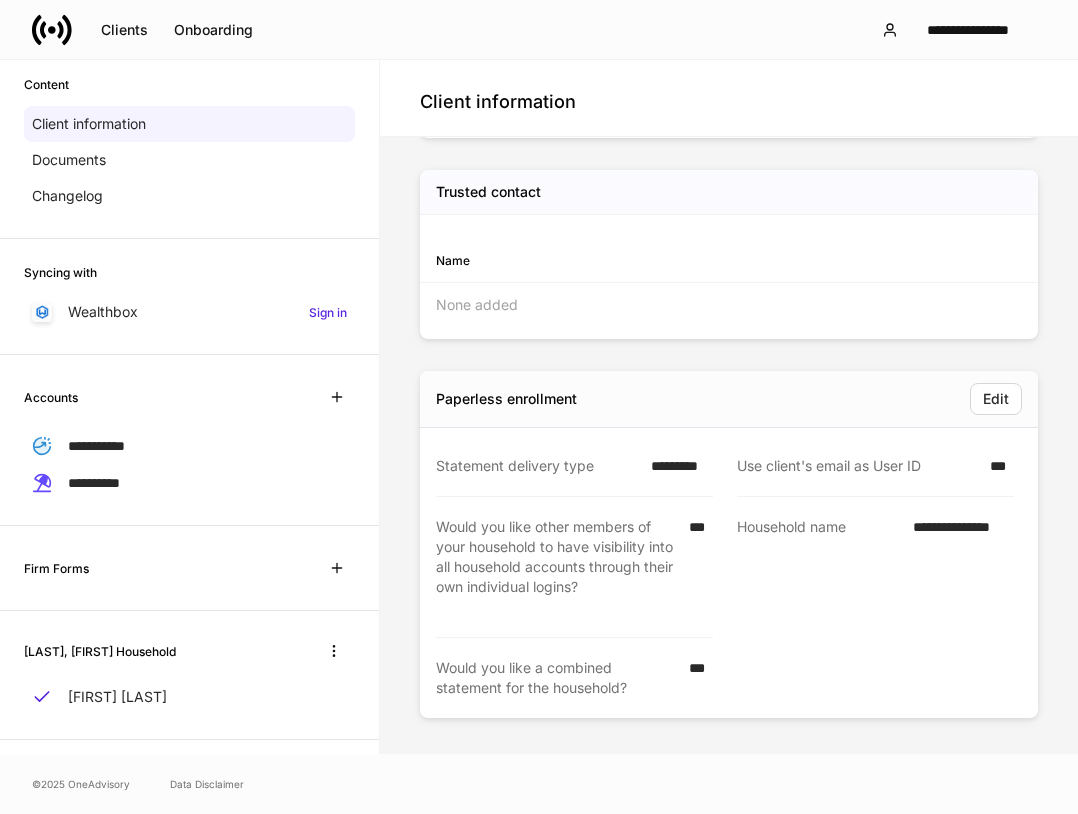 scroll, scrollTop: 3419, scrollLeft: 0, axis: vertical 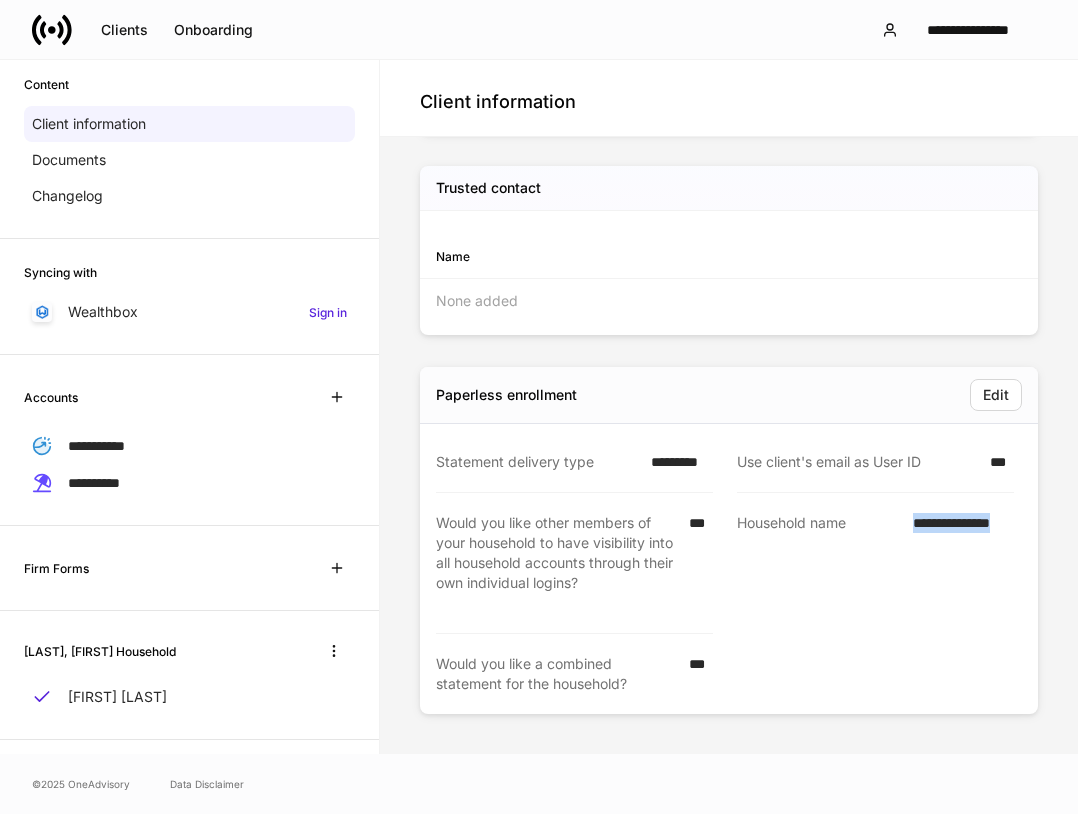 drag, startPoint x: 891, startPoint y: 517, endPoint x: 1001, endPoint y: 528, distance: 110.54863 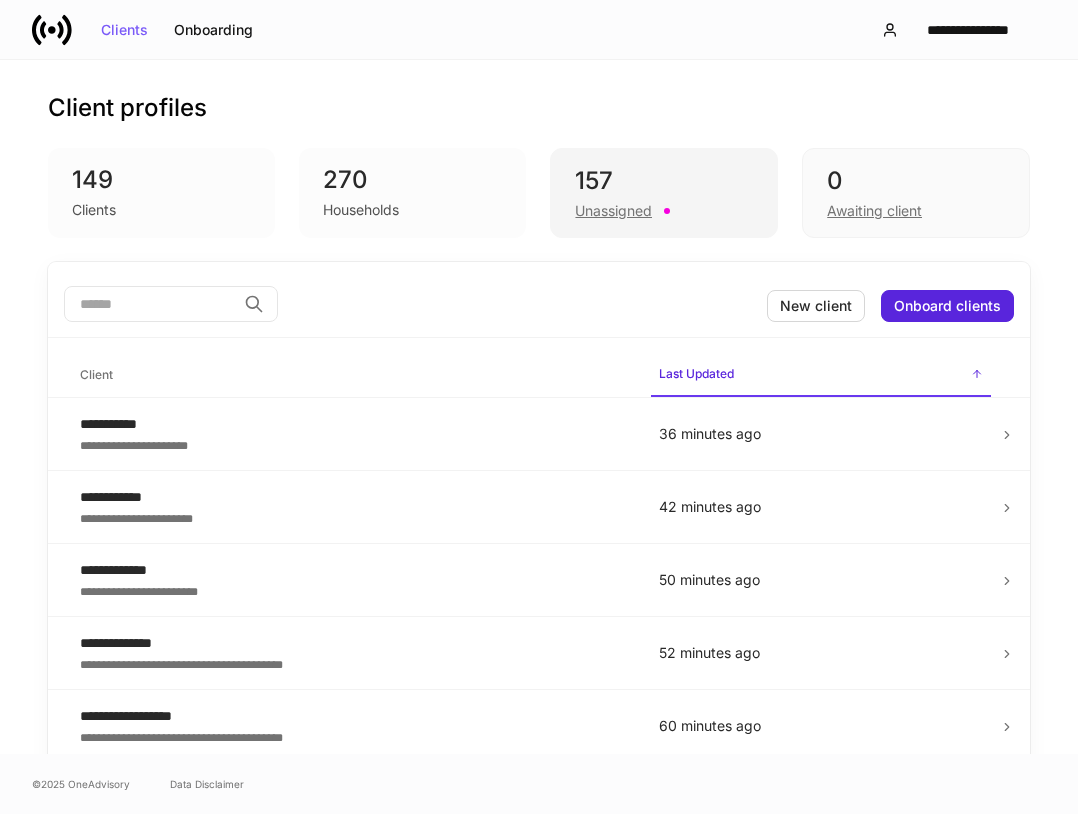 click on "157" at bounding box center [664, 181] 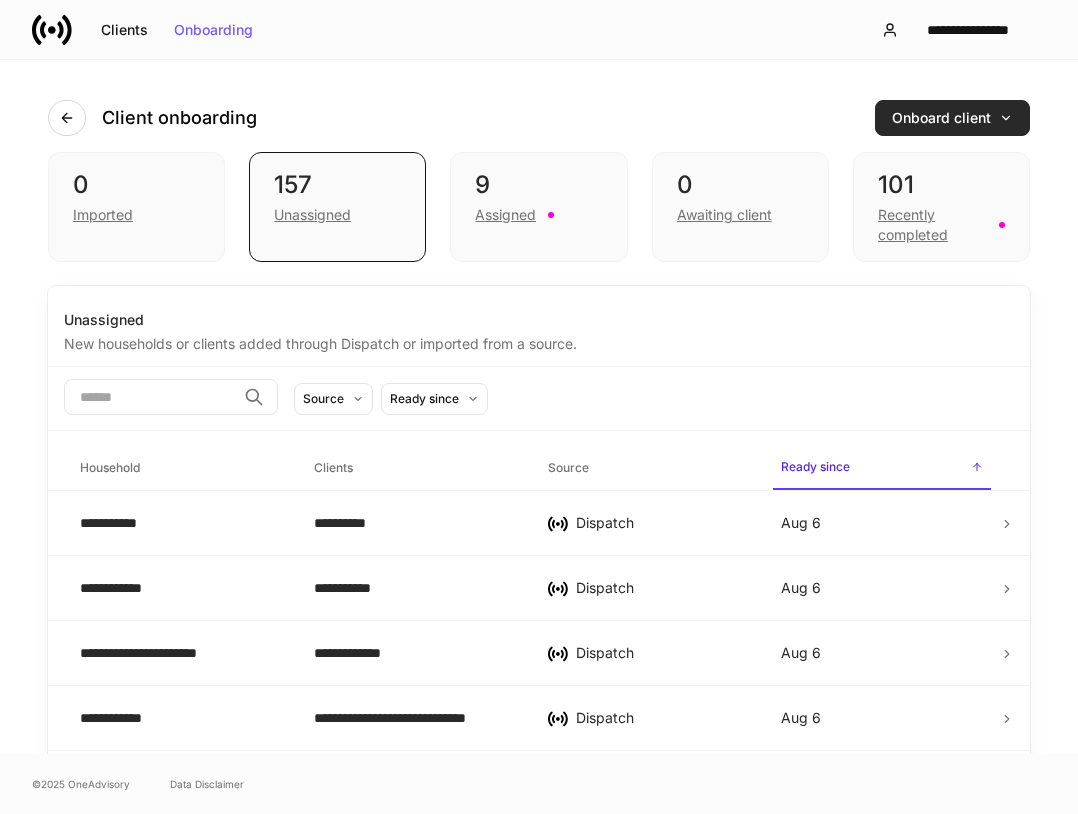 click on "Onboard client" at bounding box center [952, 118] 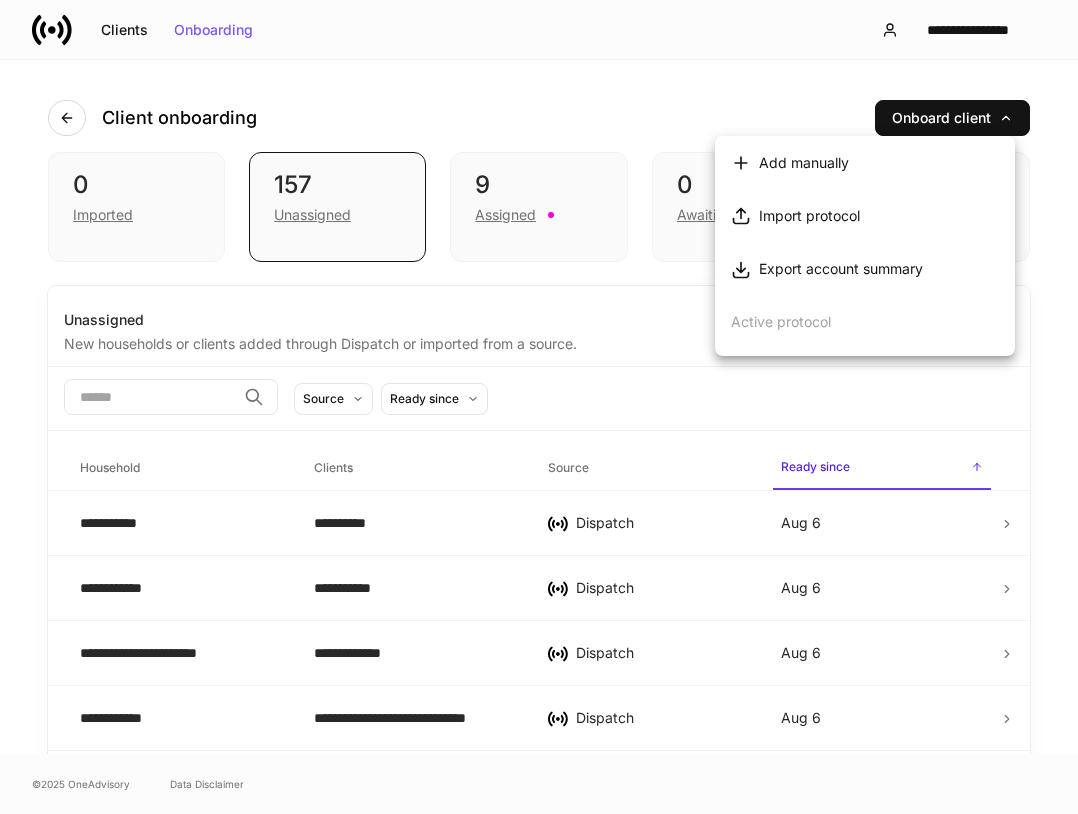 click on "Export account summary" at bounding box center (865, 268) 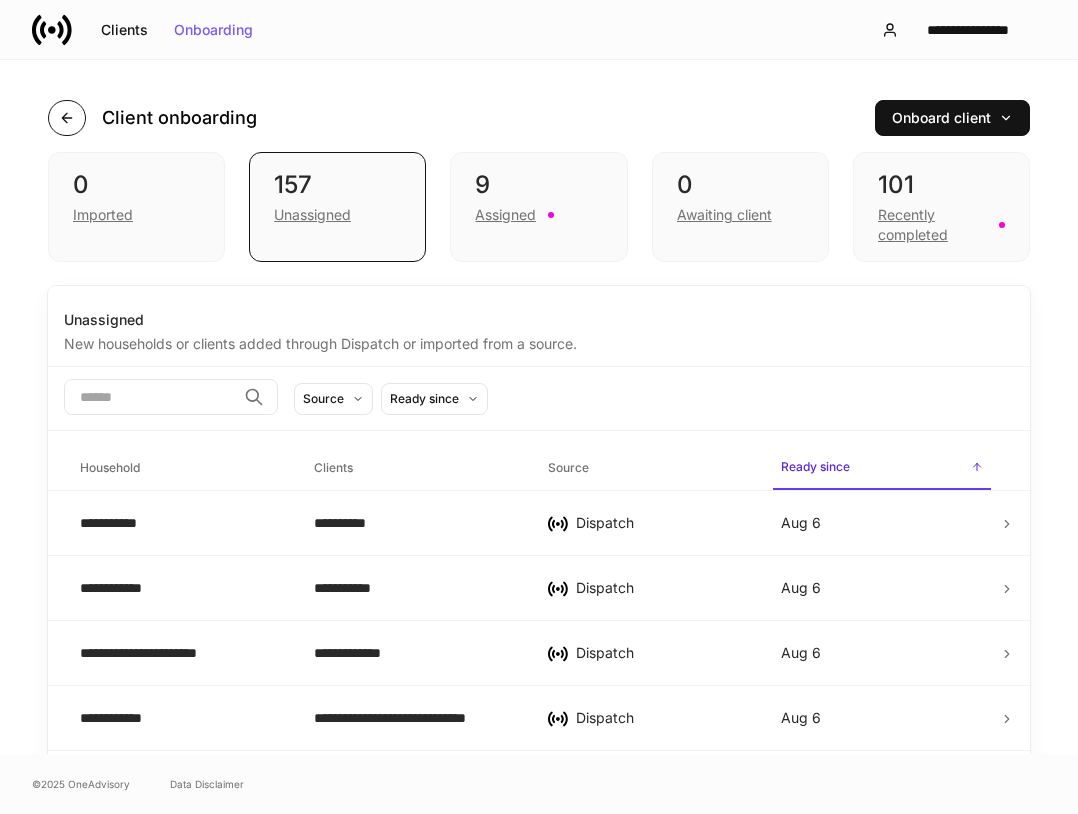 click 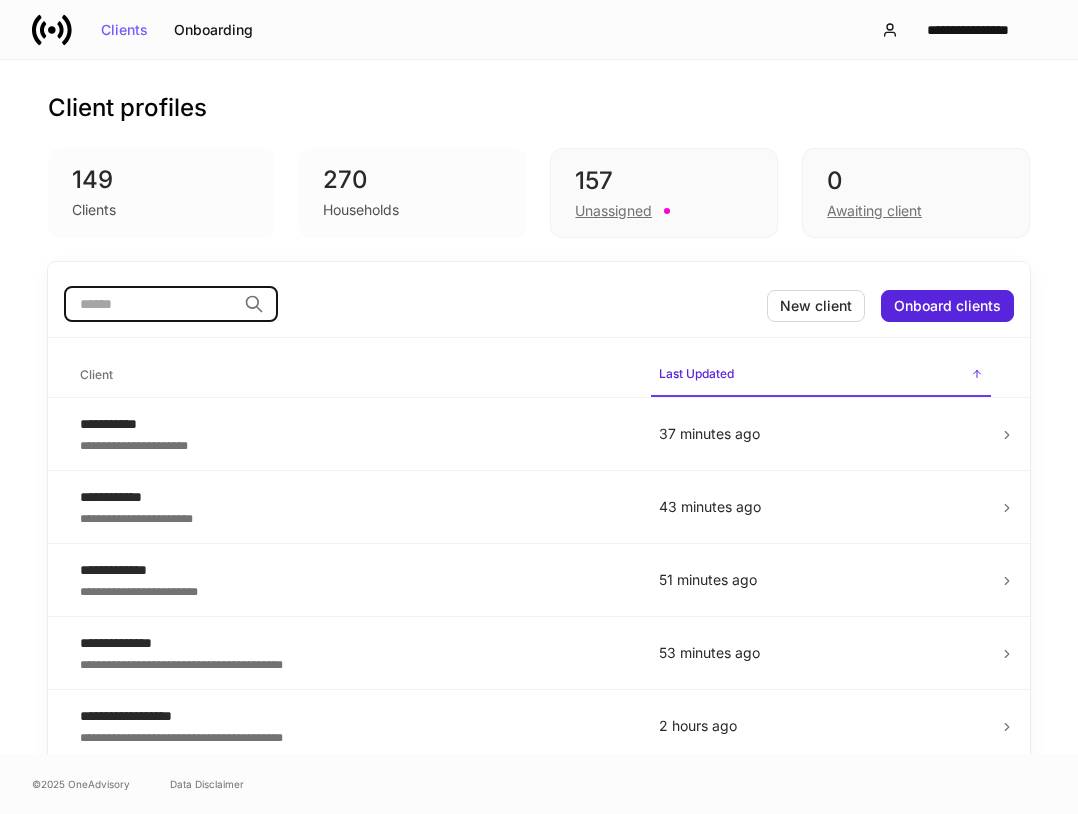 click at bounding box center (150, 304) 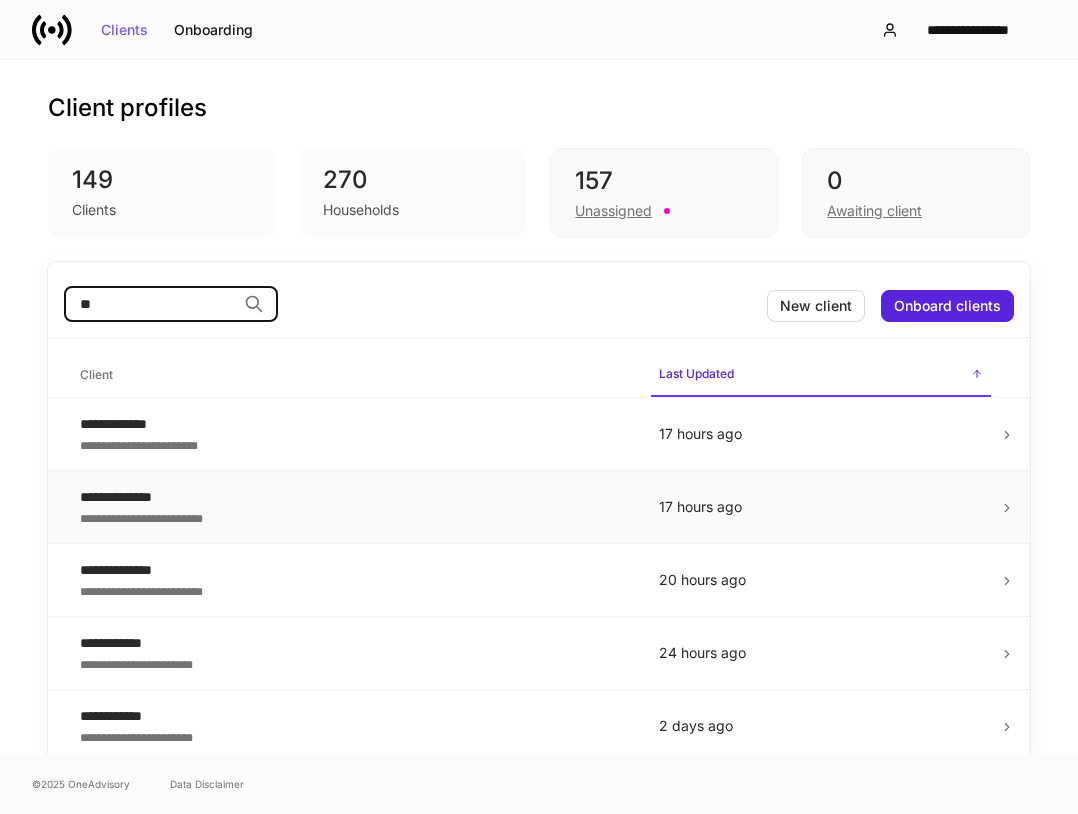 type on "*" 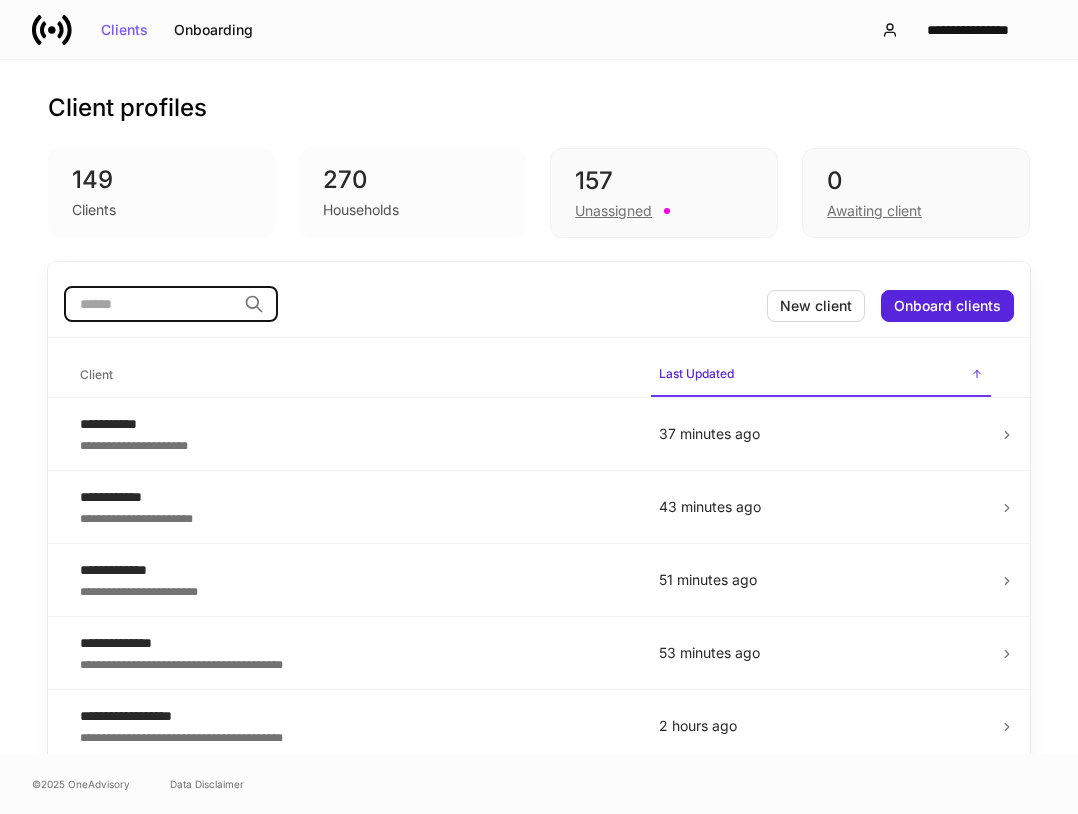 click at bounding box center [150, 304] 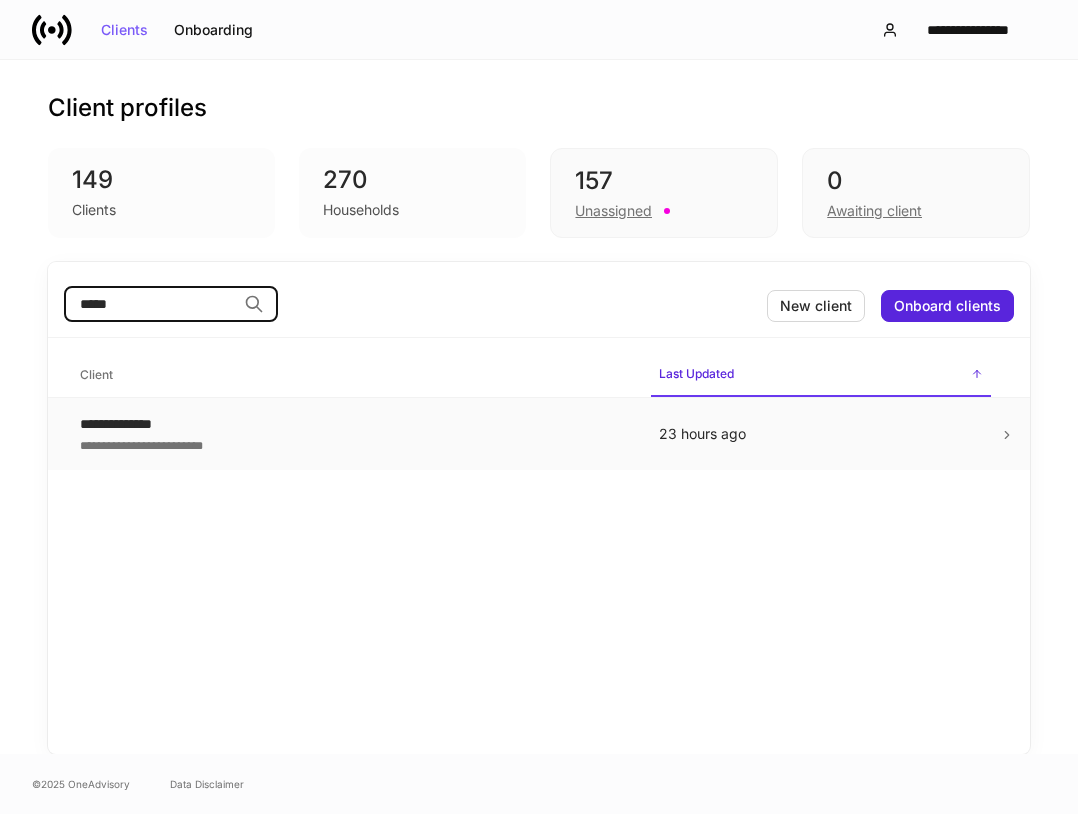 type on "*****" 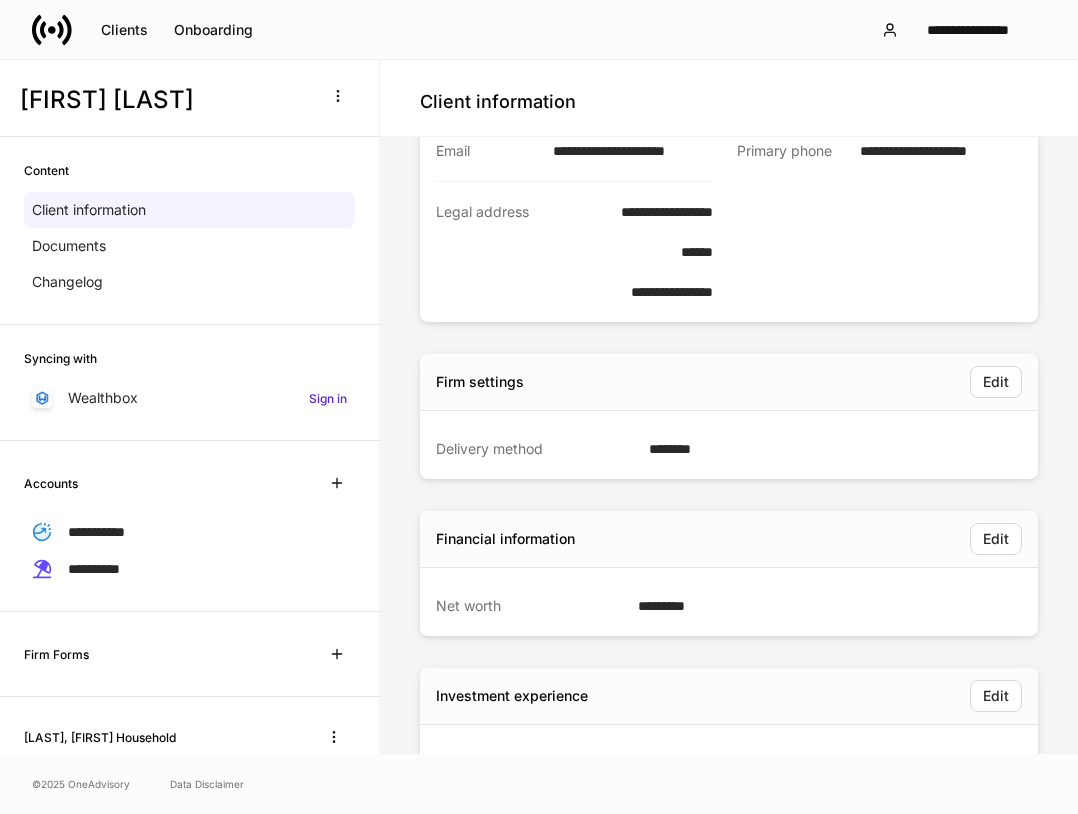 scroll, scrollTop: 1500, scrollLeft: 0, axis: vertical 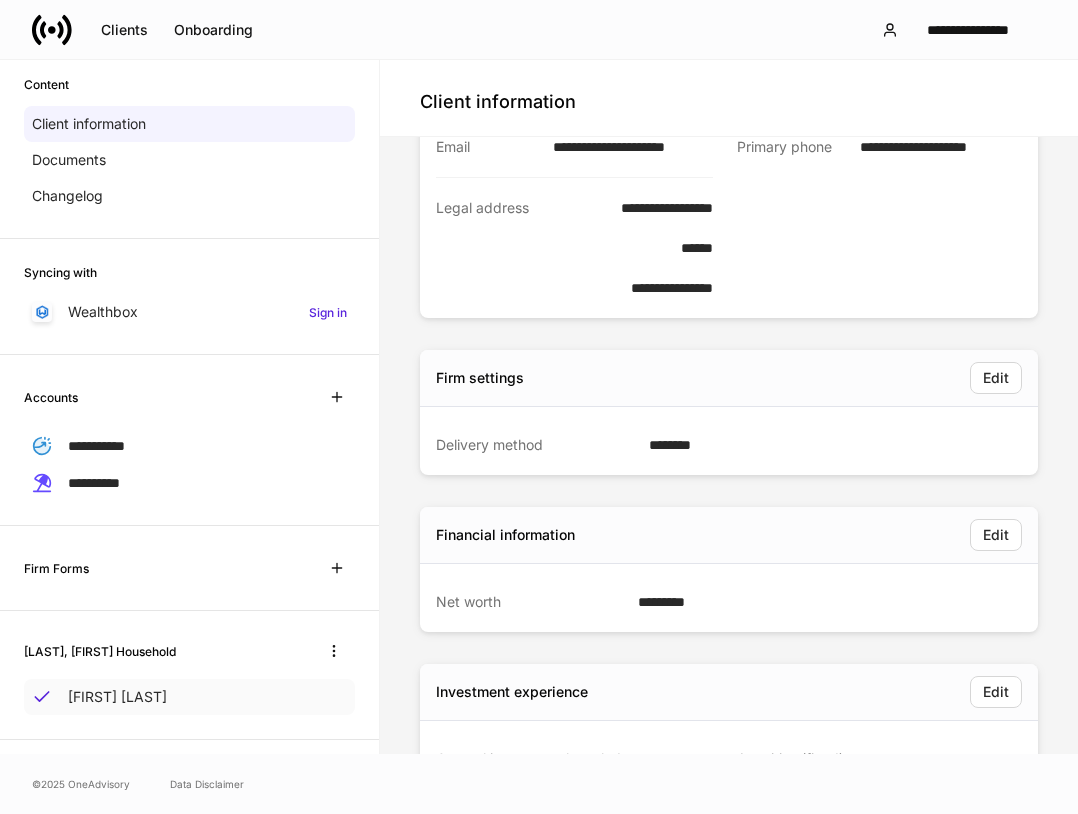 click on "[FIRST] [LAST]" at bounding box center [117, 697] 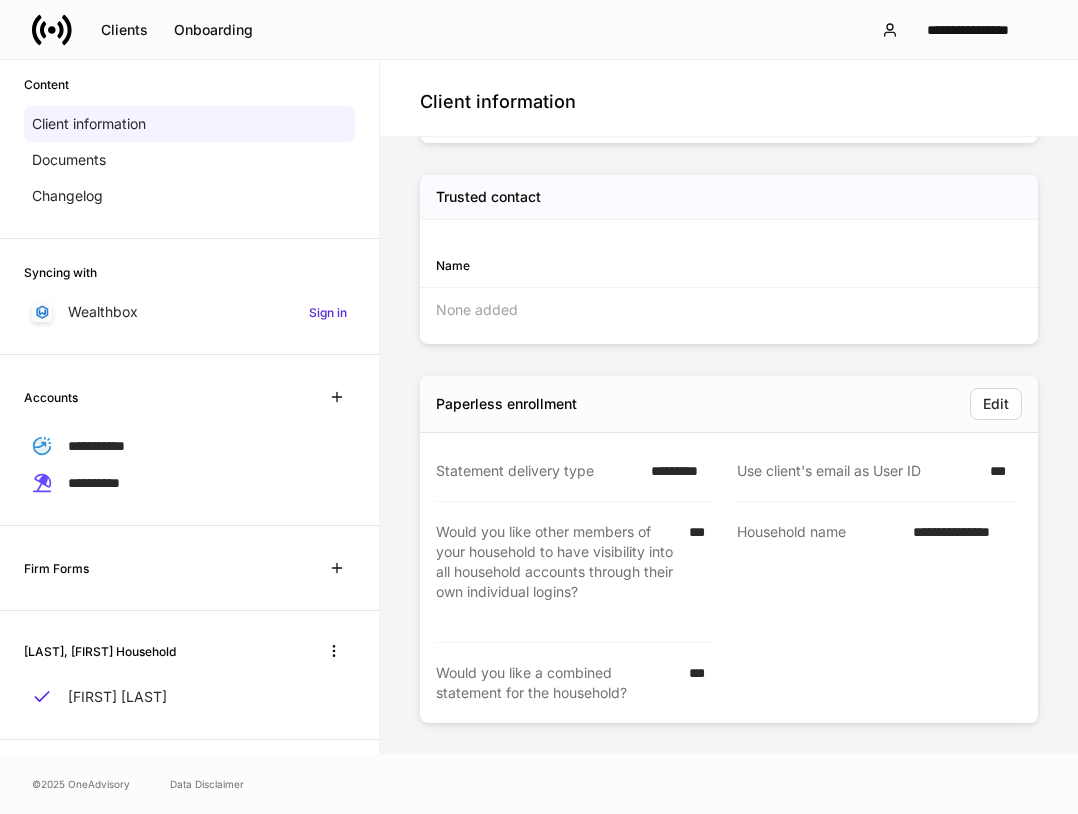 scroll, scrollTop: 3419, scrollLeft: 0, axis: vertical 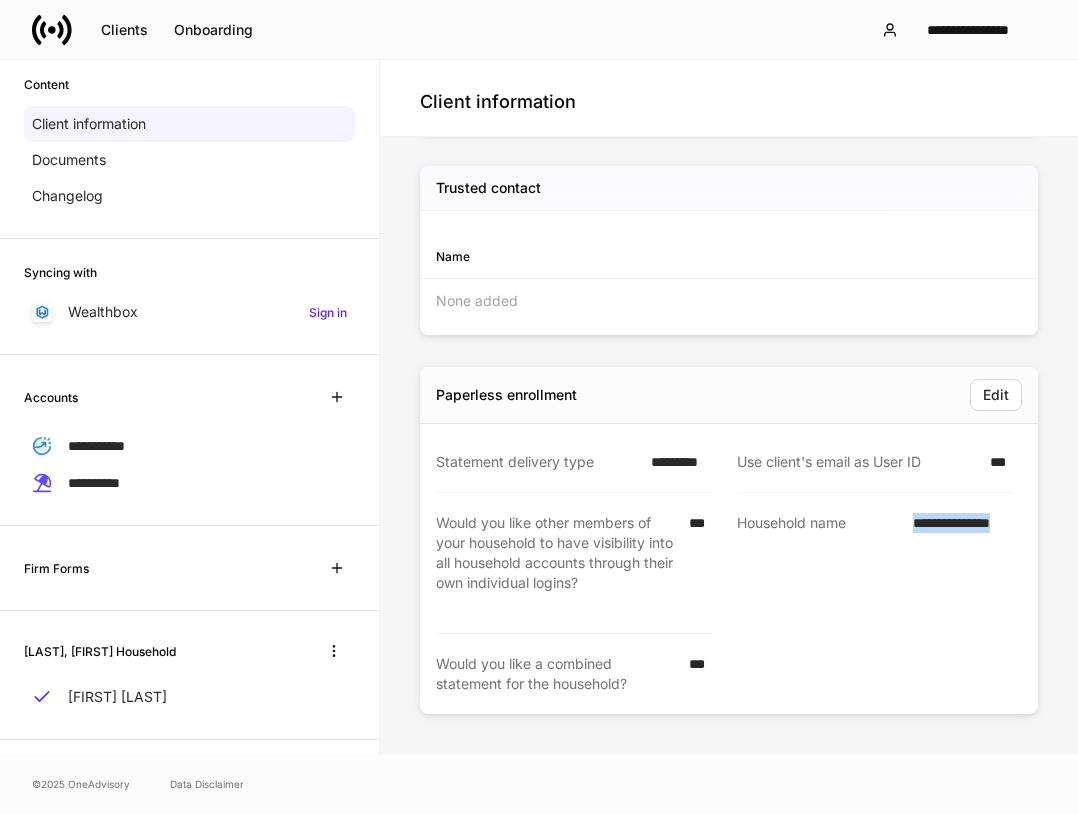 drag, startPoint x: 891, startPoint y: 520, endPoint x: 1004, endPoint y: 519, distance: 113.004425 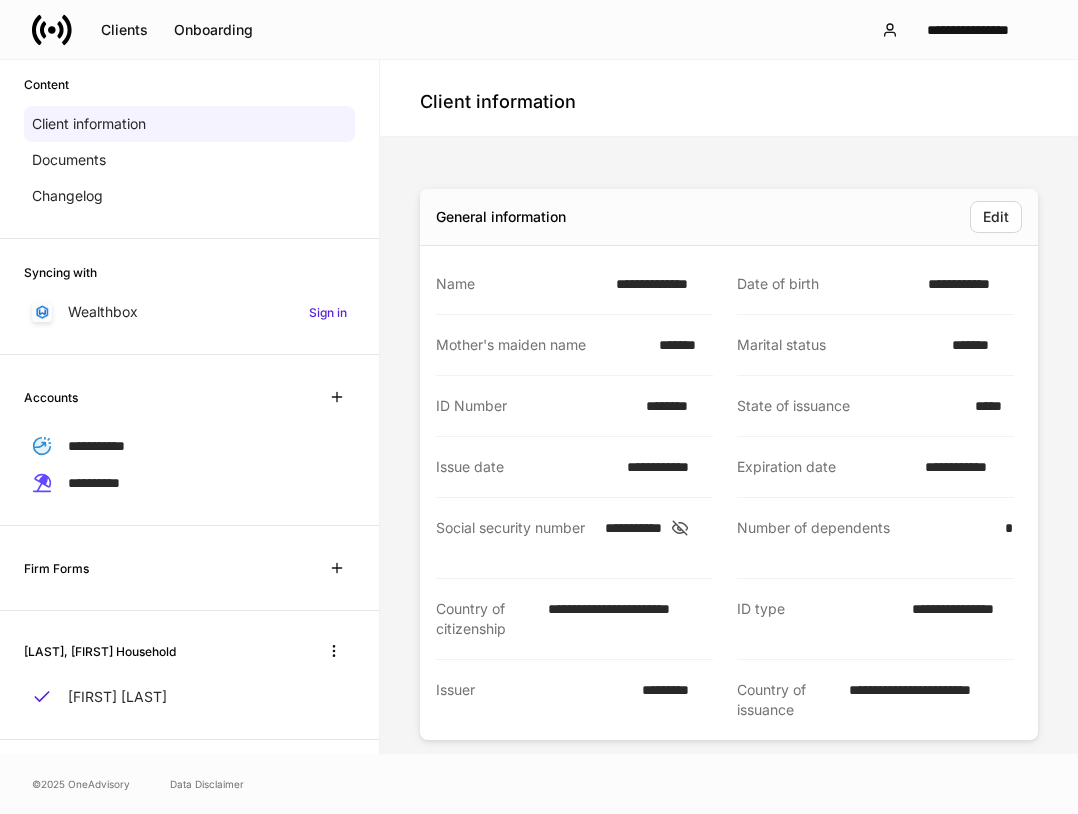 scroll, scrollTop: 0, scrollLeft: 0, axis: both 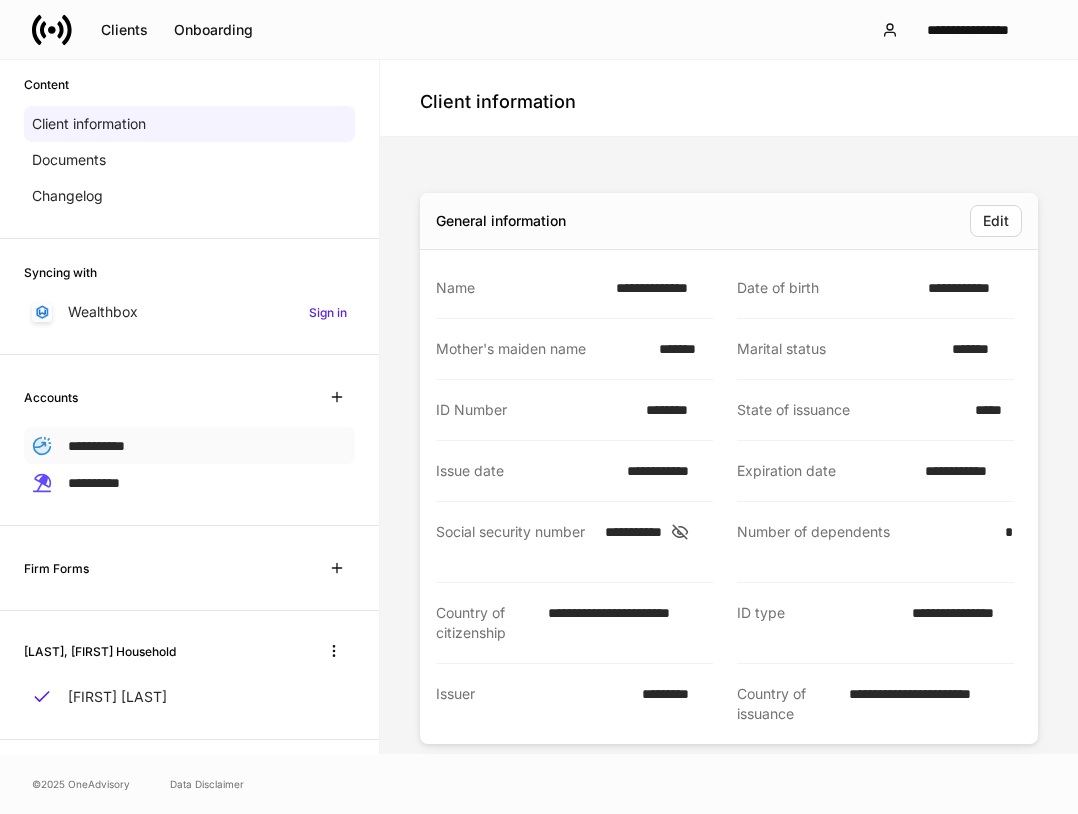 click on "**********" at bounding box center [96, 445] 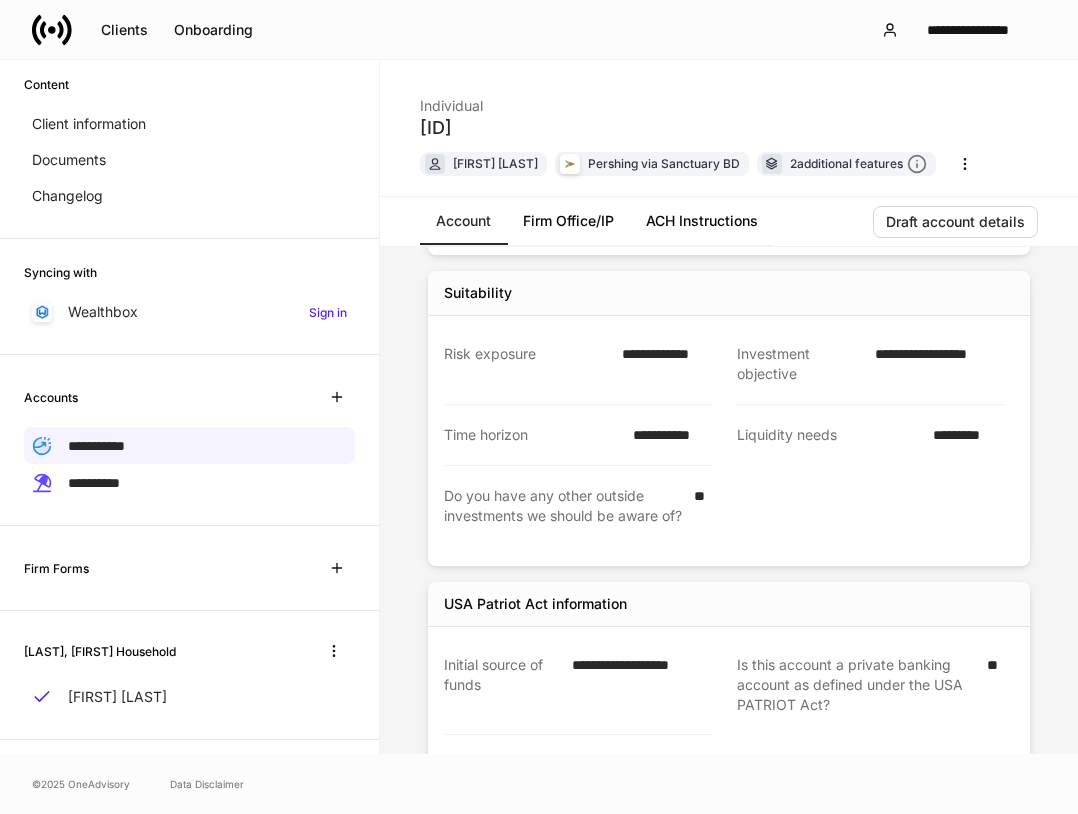 scroll, scrollTop: 715, scrollLeft: 0, axis: vertical 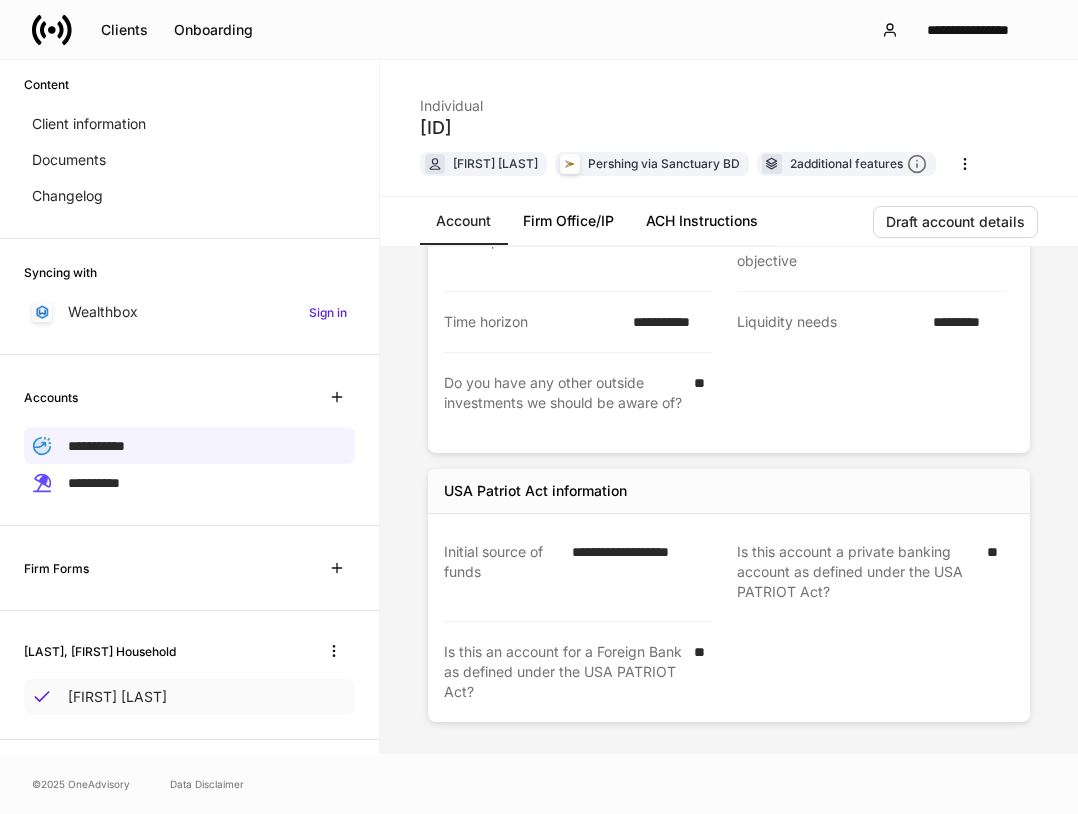 click on "[FIRST] [LAST]" at bounding box center [189, 697] 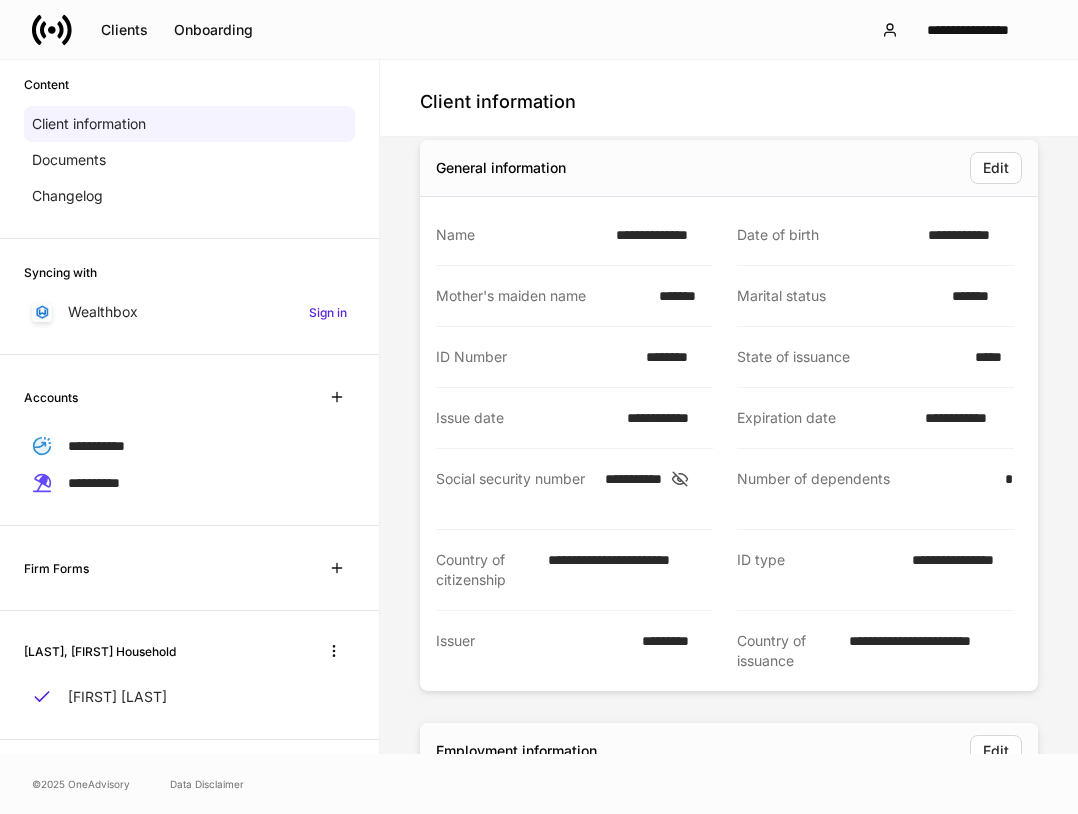 scroll, scrollTop: 0, scrollLeft: 0, axis: both 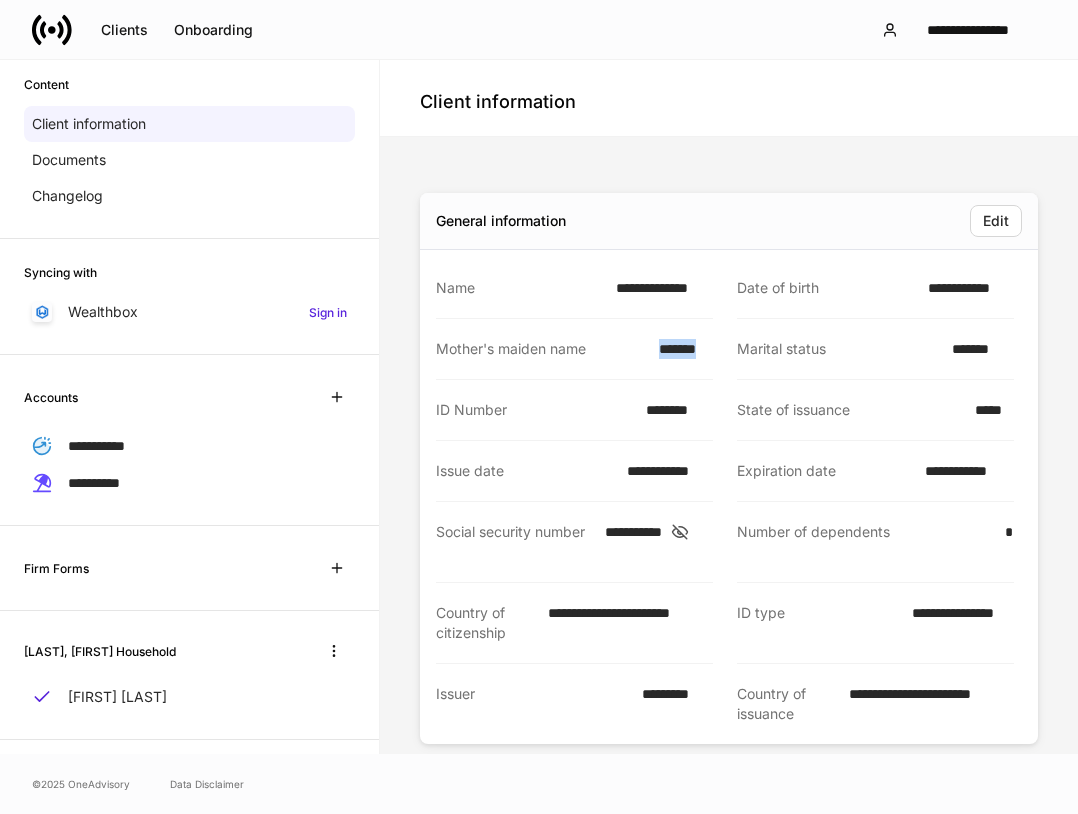 drag, startPoint x: 651, startPoint y: 353, endPoint x: 716, endPoint y: 350, distance: 65.06919 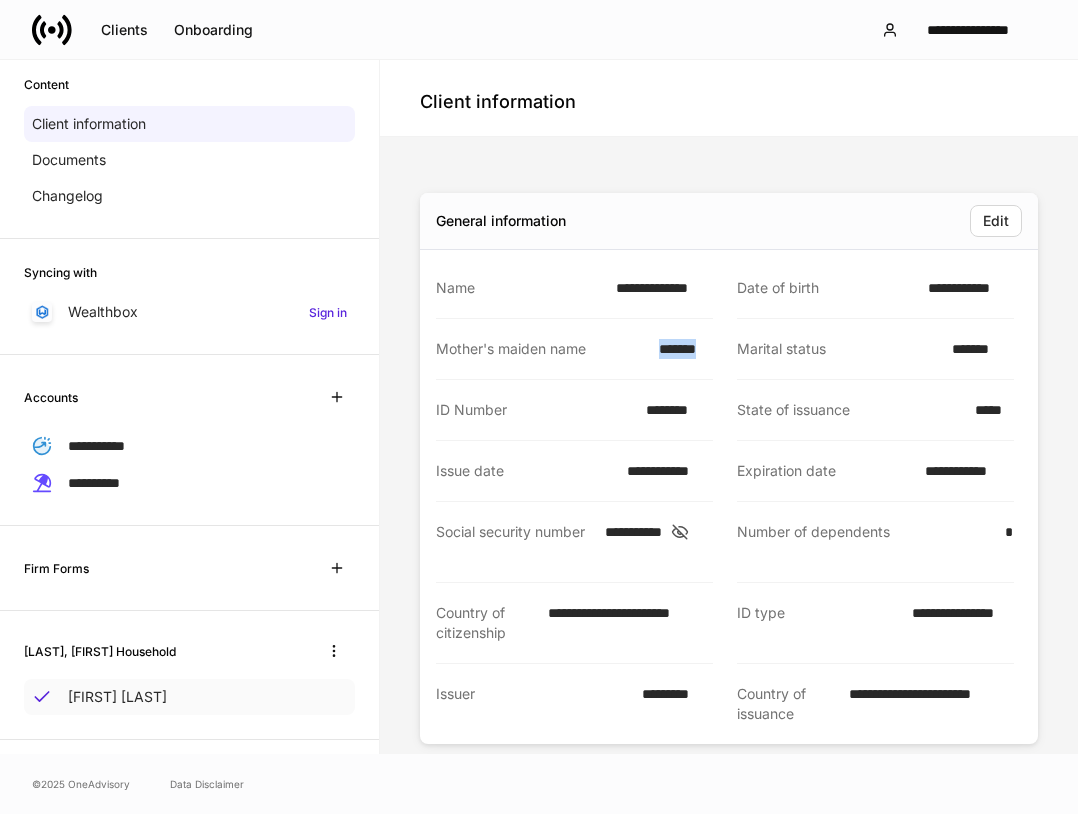 click on "[FIRST] [LAST]" at bounding box center (117, 697) 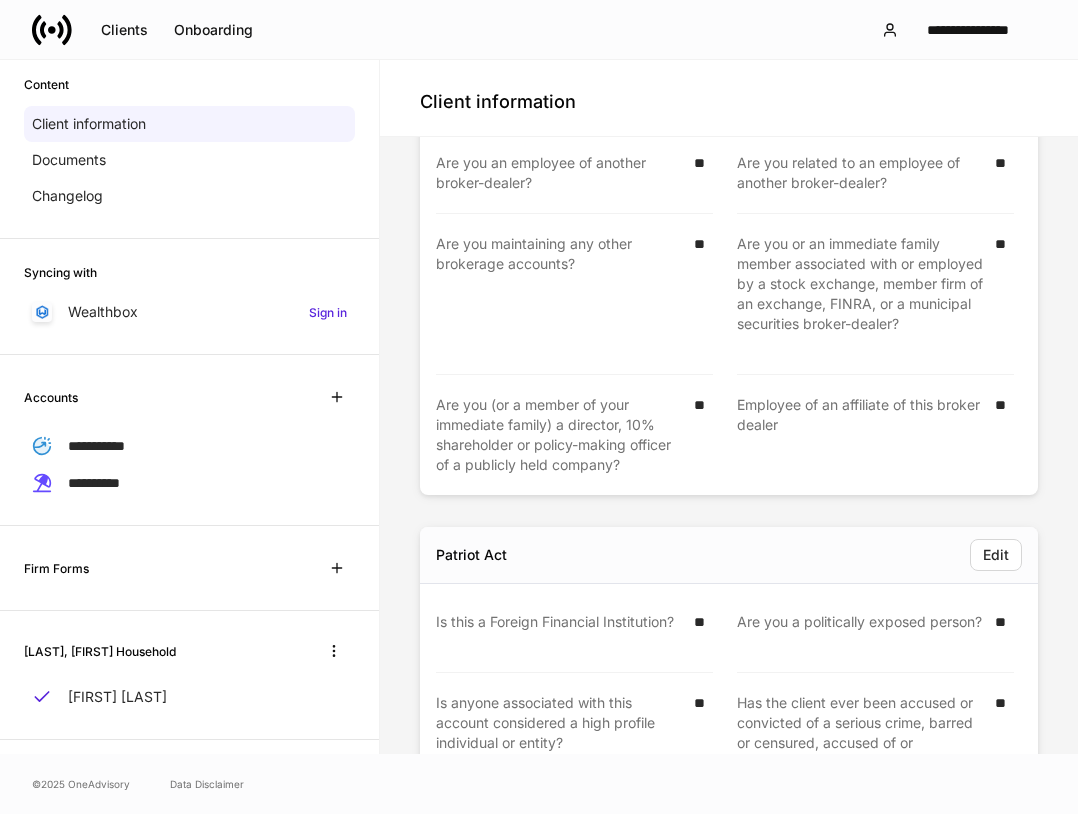 scroll, scrollTop: 3419, scrollLeft: 0, axis: vertical 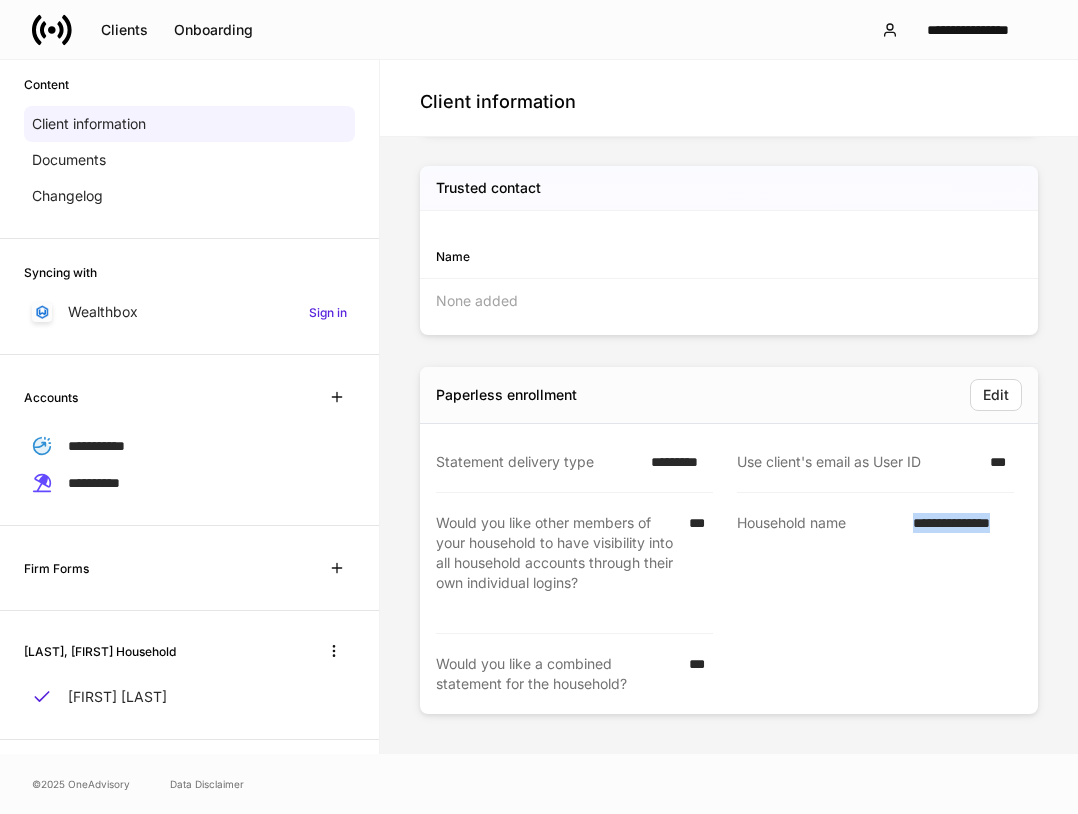 drag, startPoint x: 893, startPoint y: 520, endPoint x: 1016, endPoint y: 528, distance: 123.25989 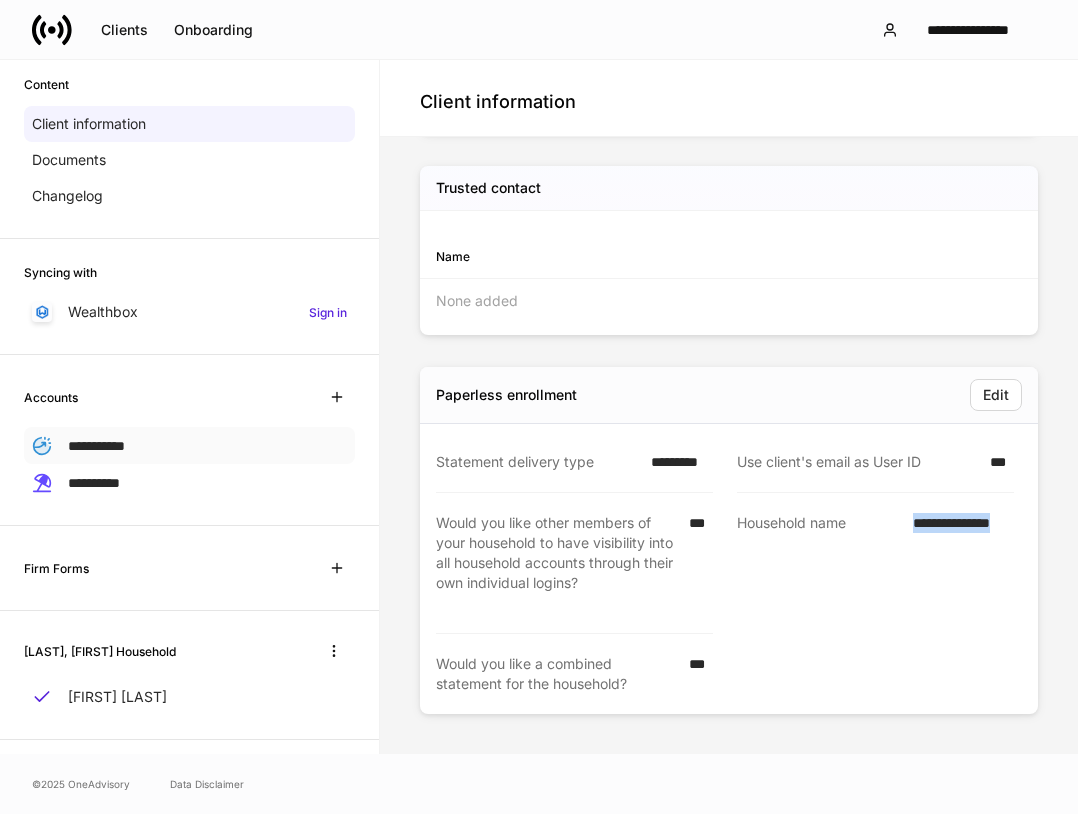 click on "**********" at bounding box center (189, 445) 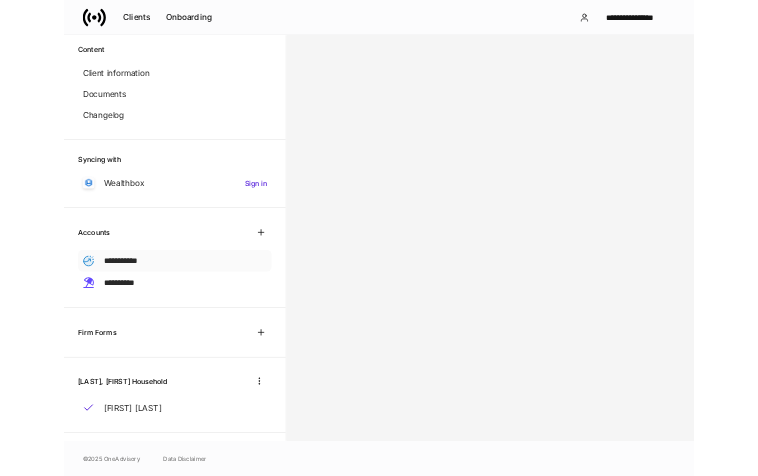 scroll, scrollTop: 0, scrollLeft: 0, axis: both 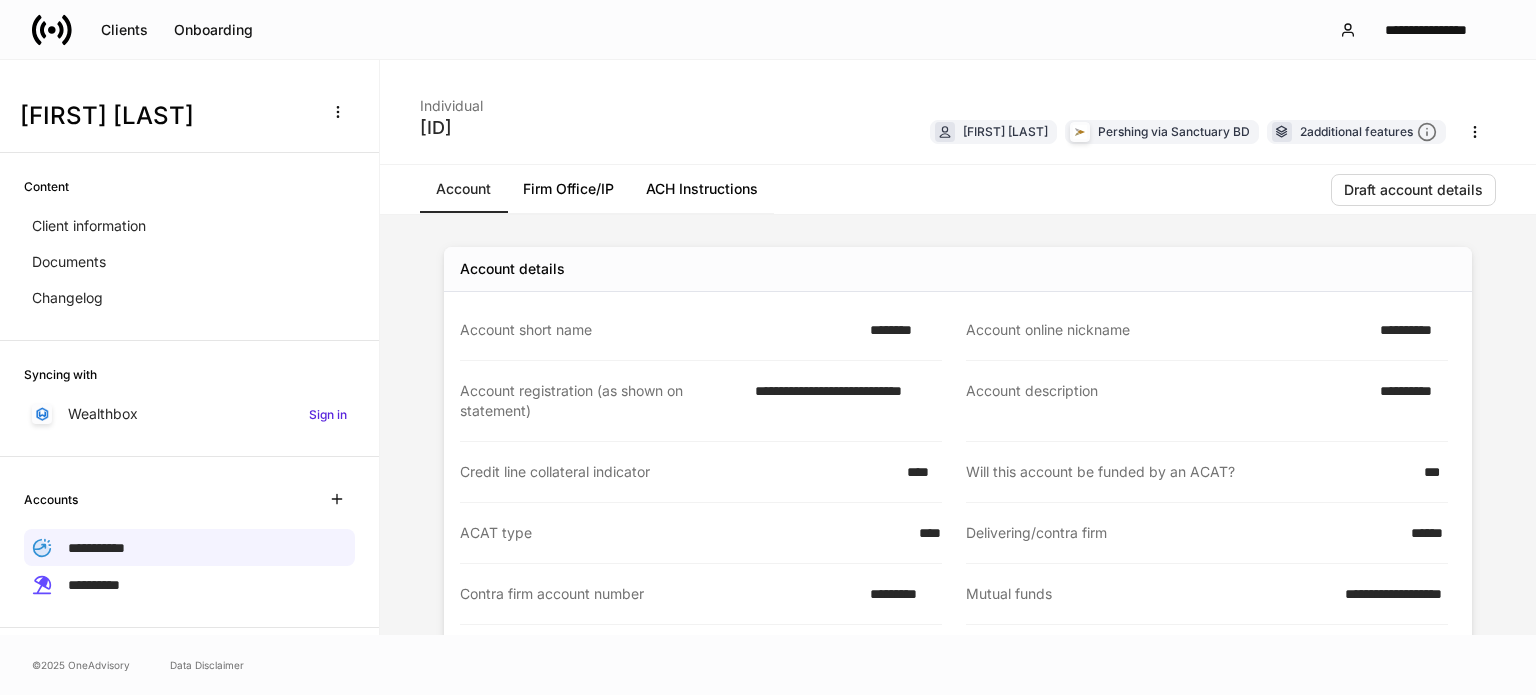 click on "Firm Office/IP" at bounding box center (568, 189) 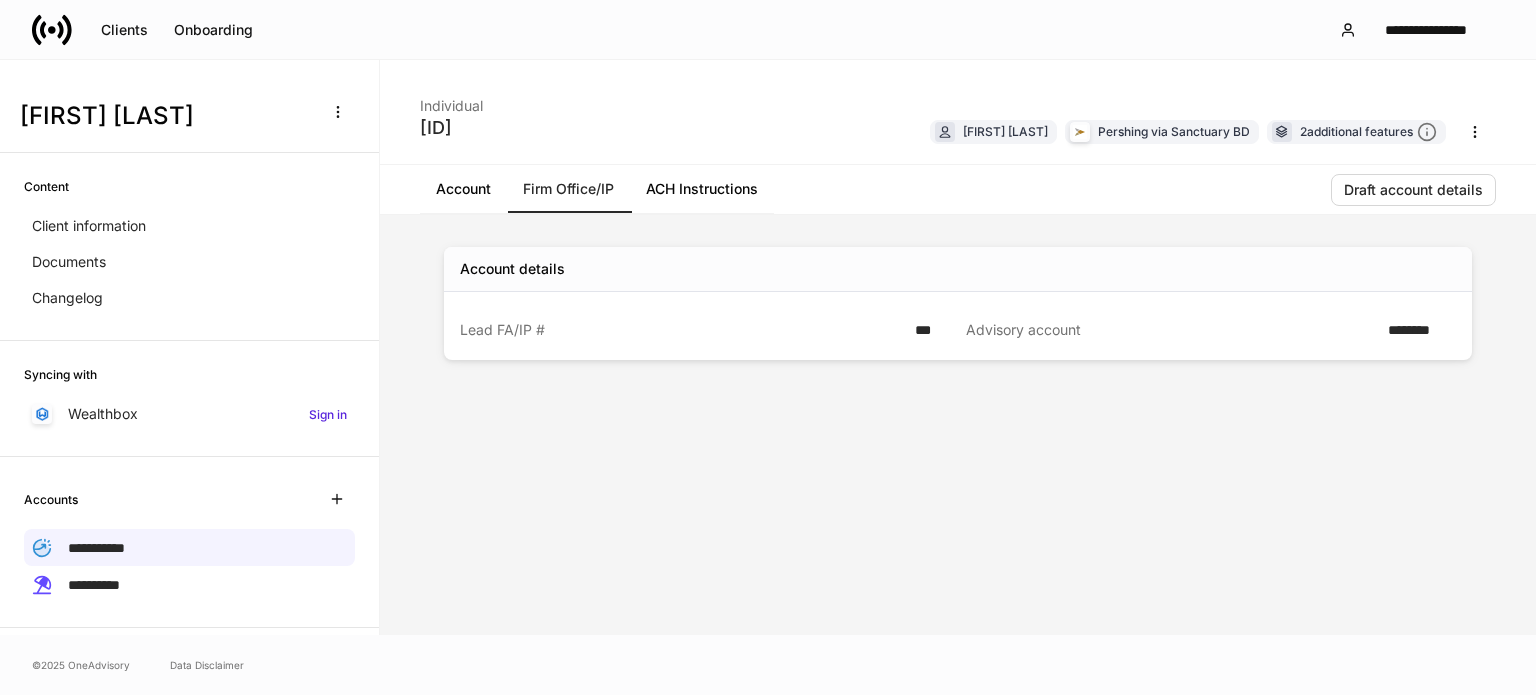 click on "Account" at bounding box center (463, 189) 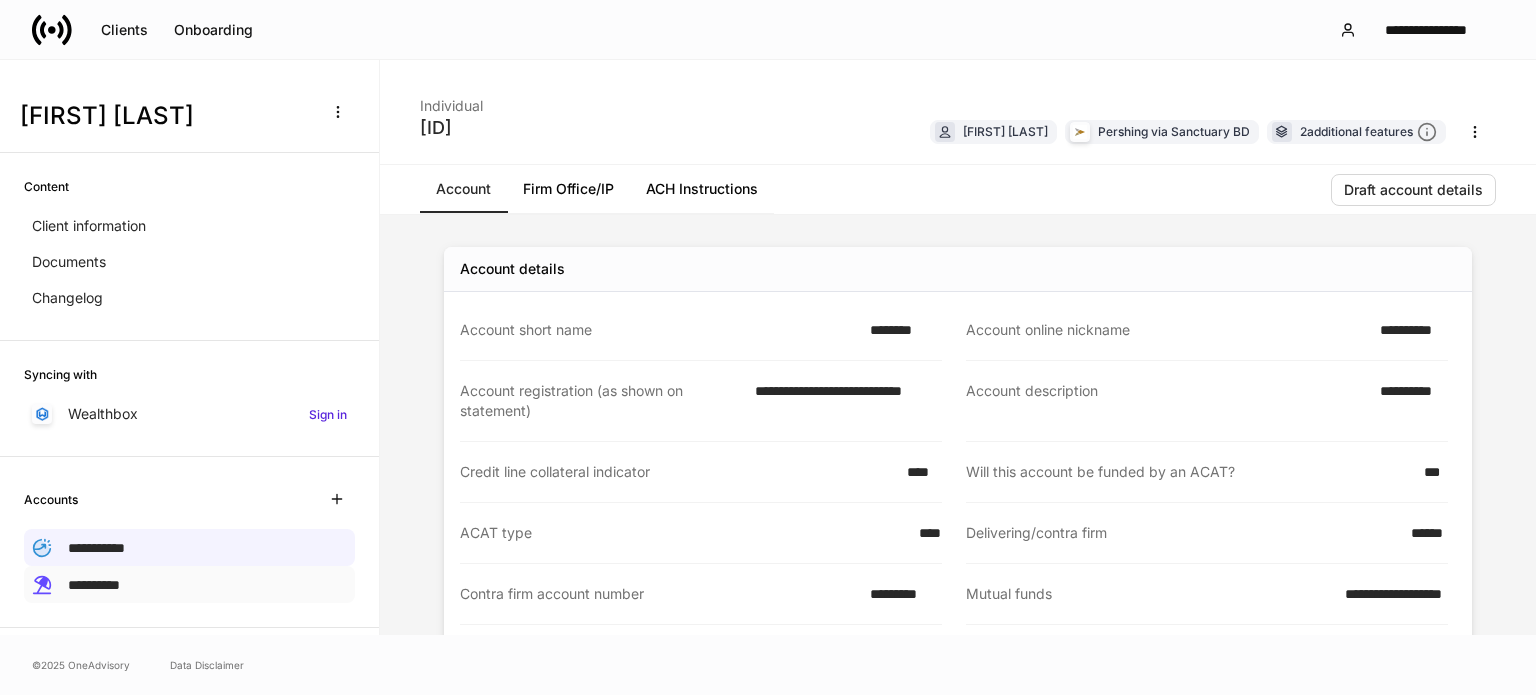 click on "**********" at bounding box center (189, 584) 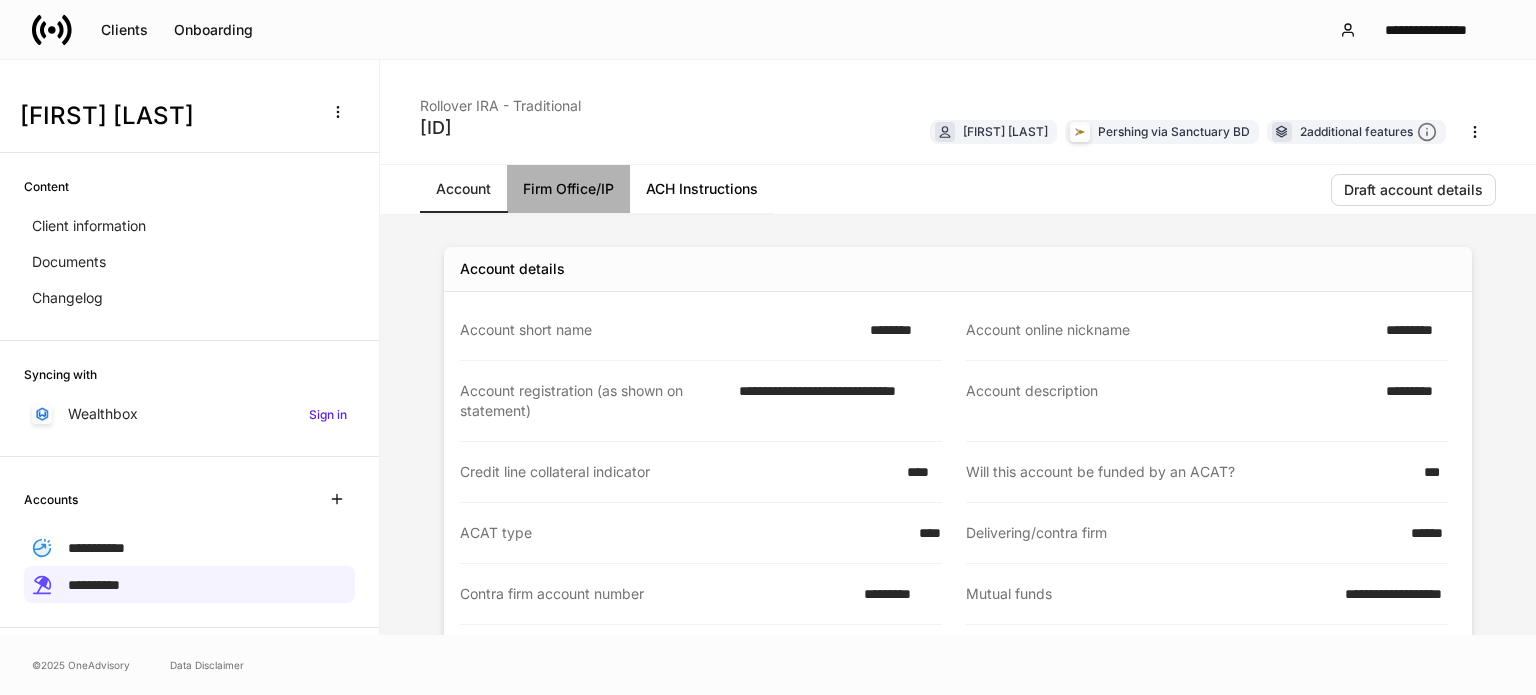 click on "Firm Office/IP" at bounding box center [568, 189] 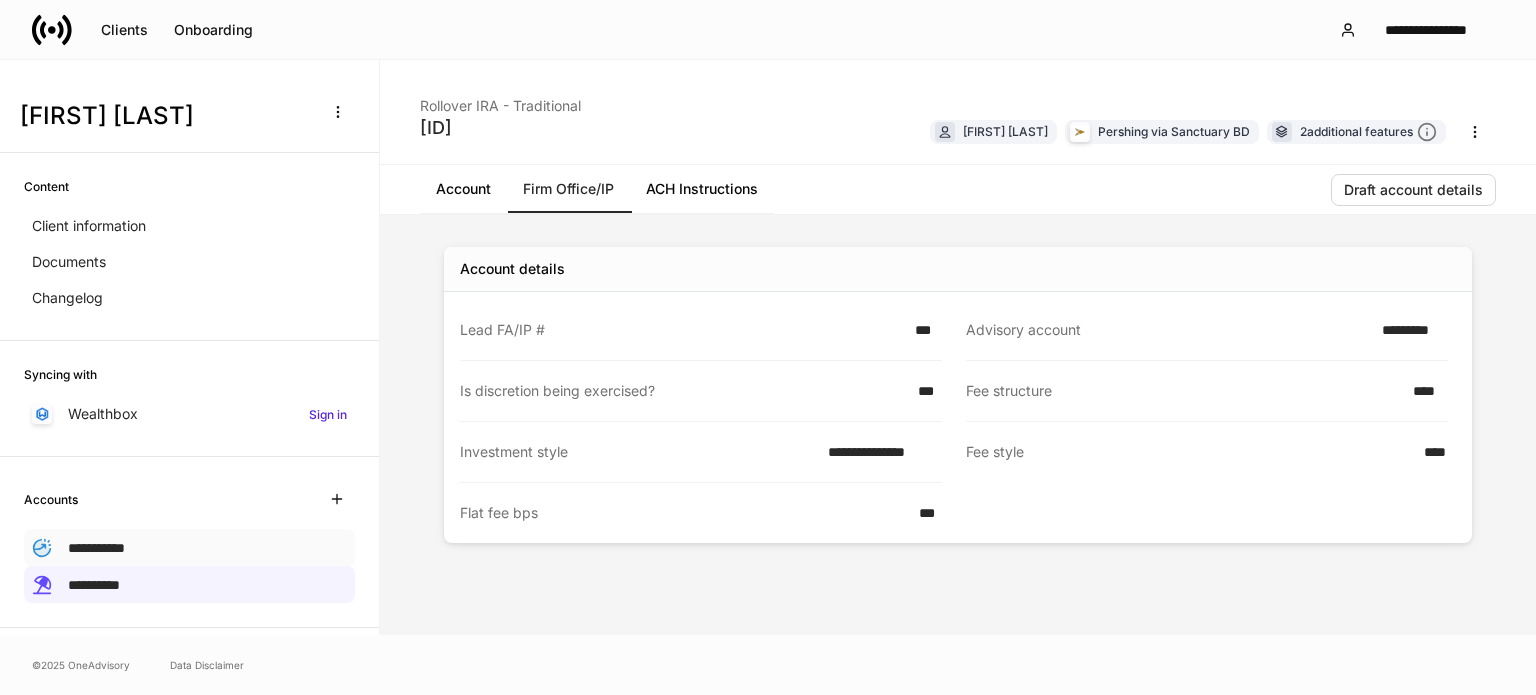 click on "**********" at bounding box center [189, 547] 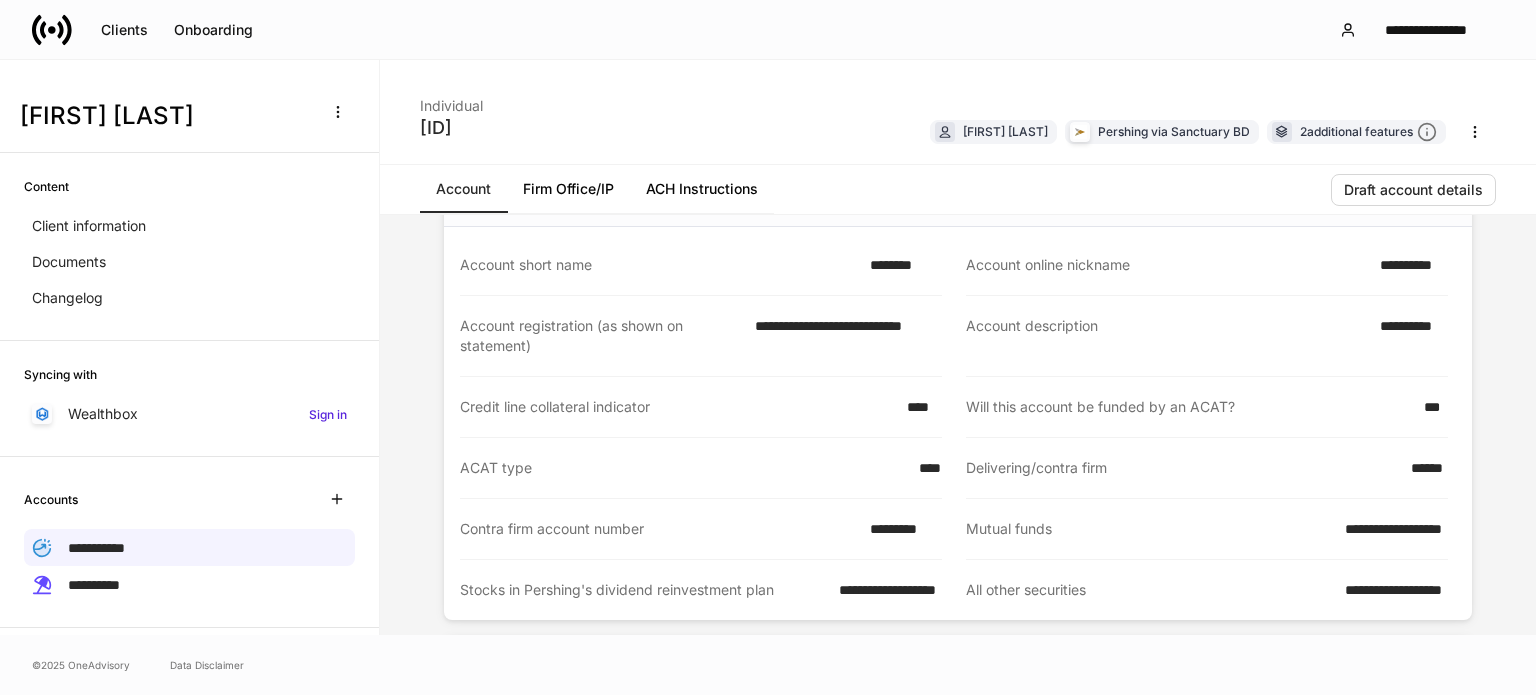 scroll, scrollTop: 100, scrollLeft: 0, axis: vertical 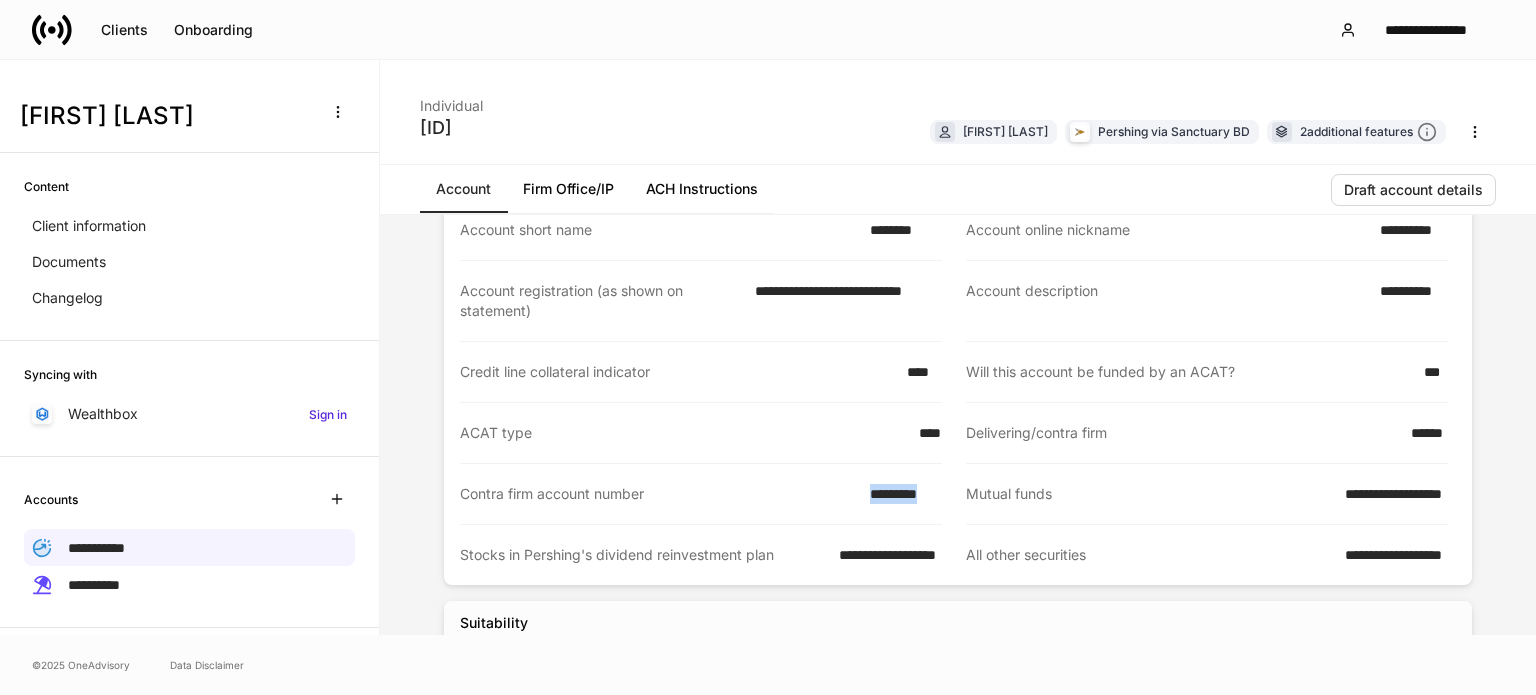 drag, startPoint x: 832, startPoint y: 493, endPoint x: 953, endPoint y: 503, distance: 121.41252 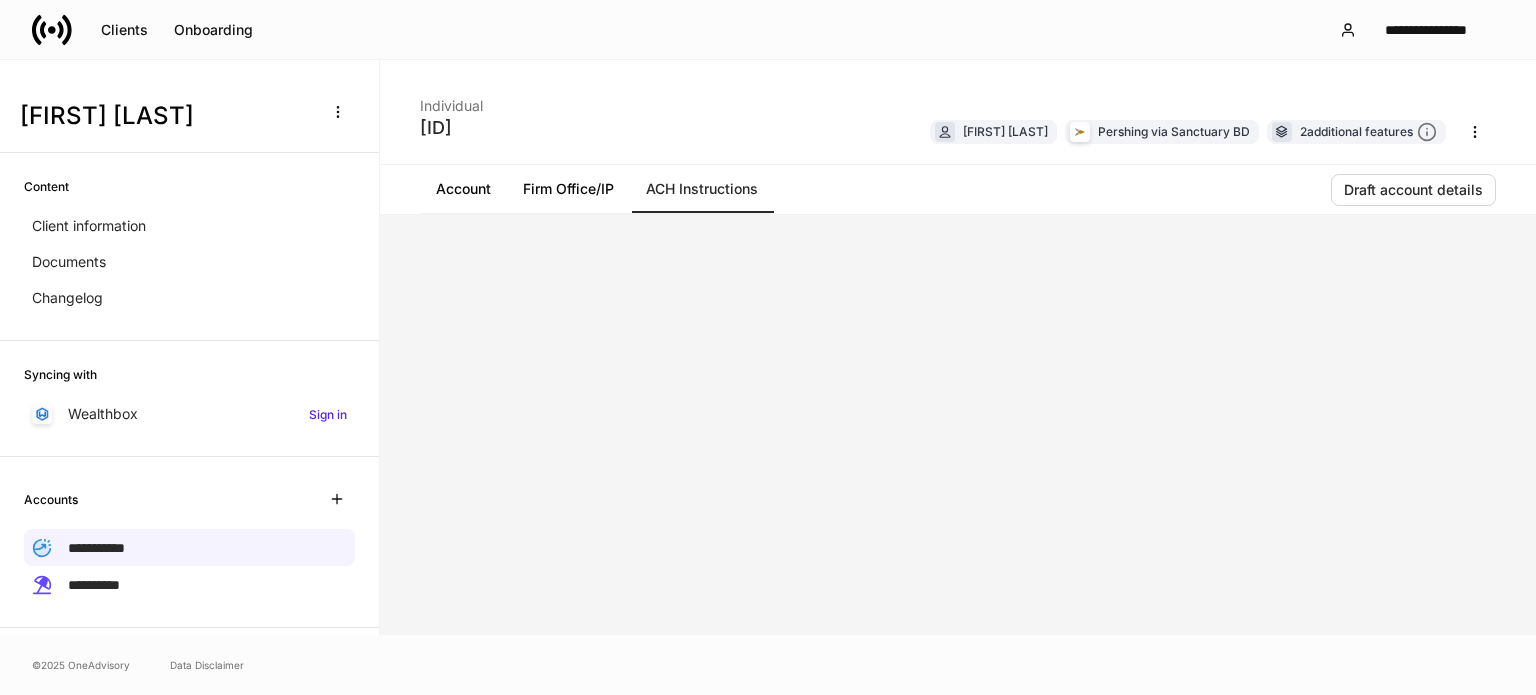 scroll, scrollTop: 0, scrollLeft: 0, axis: both 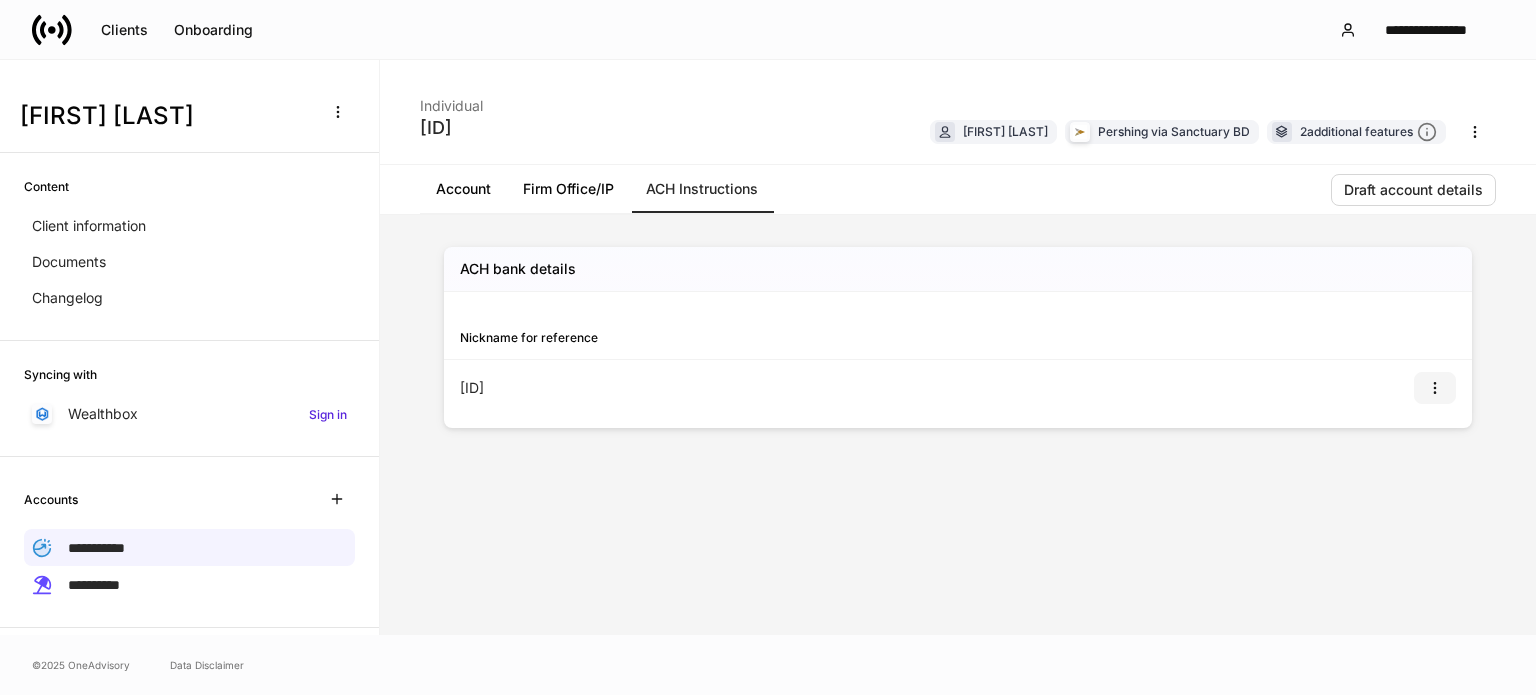 click at bounding box center (1435, 388) 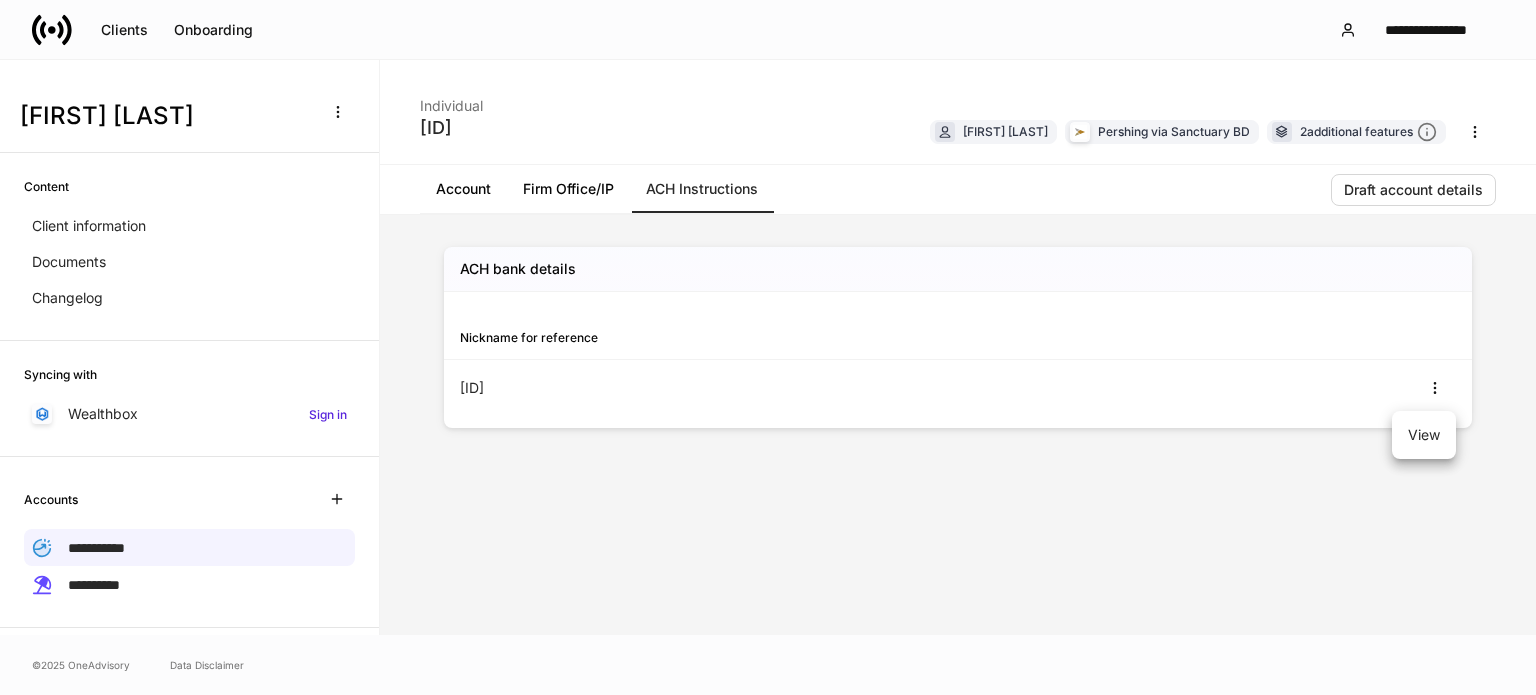click on "View" at bounding box center (1424, 435) 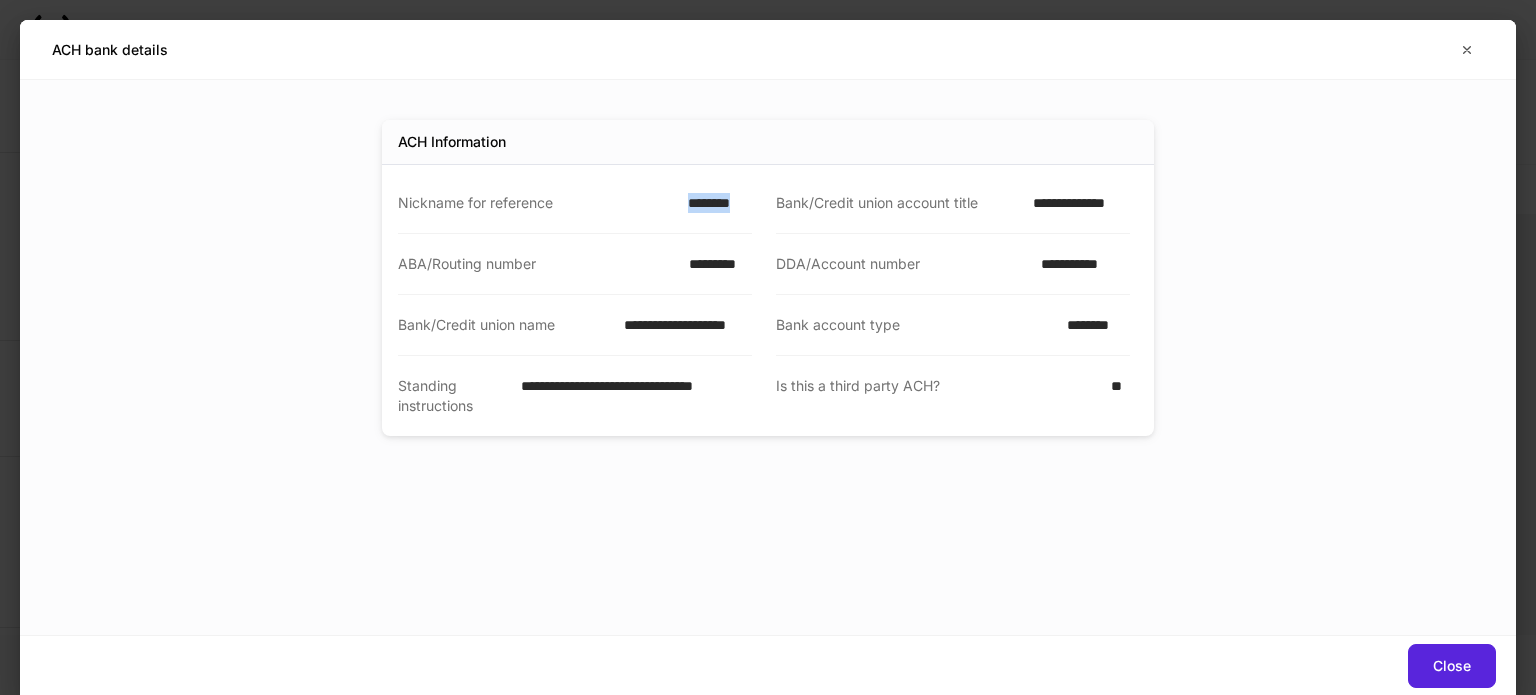 drag, startPoint x: 676, startPoint y: 198, endPoint x: 773, endPoint y: 202, distance: 97.082436 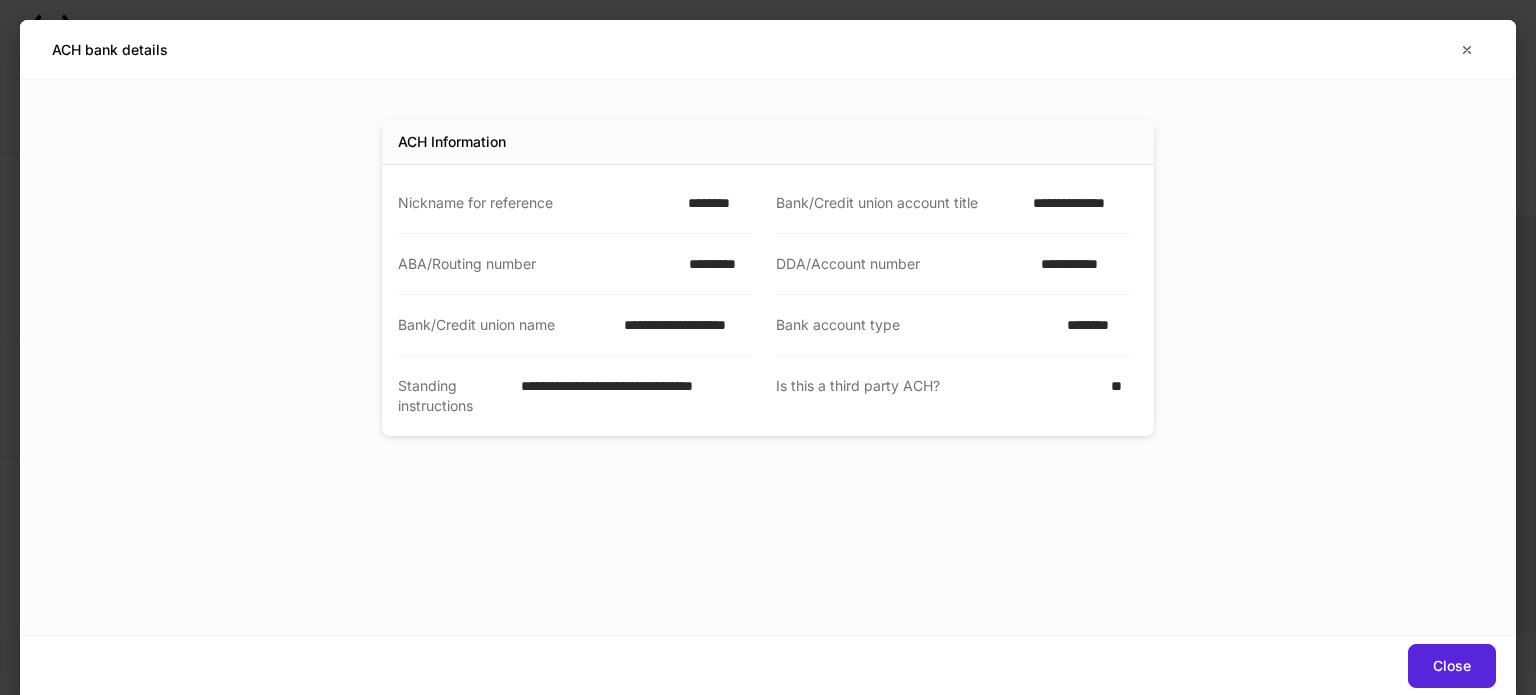 click on "*********" at bounding box center [714, 264] 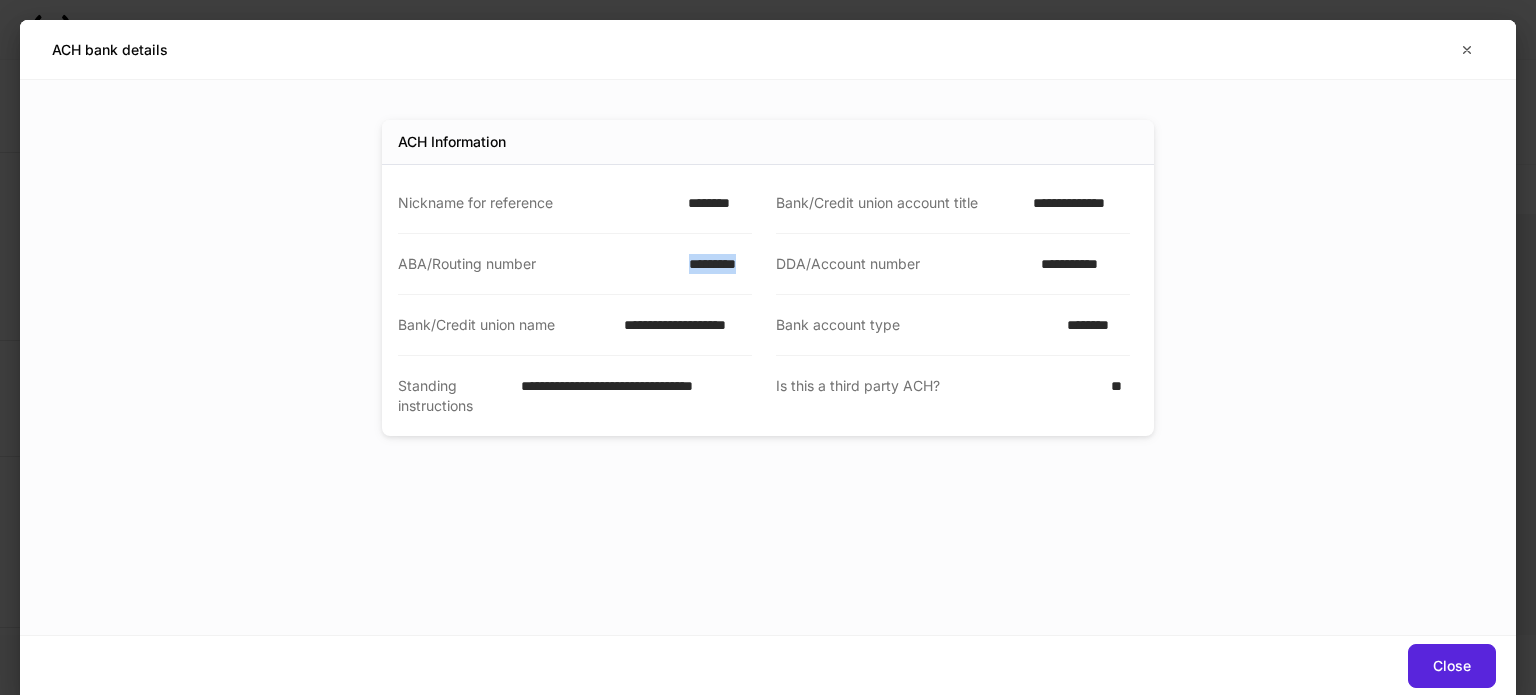 click on "*********" at bounding box center (714, 264) 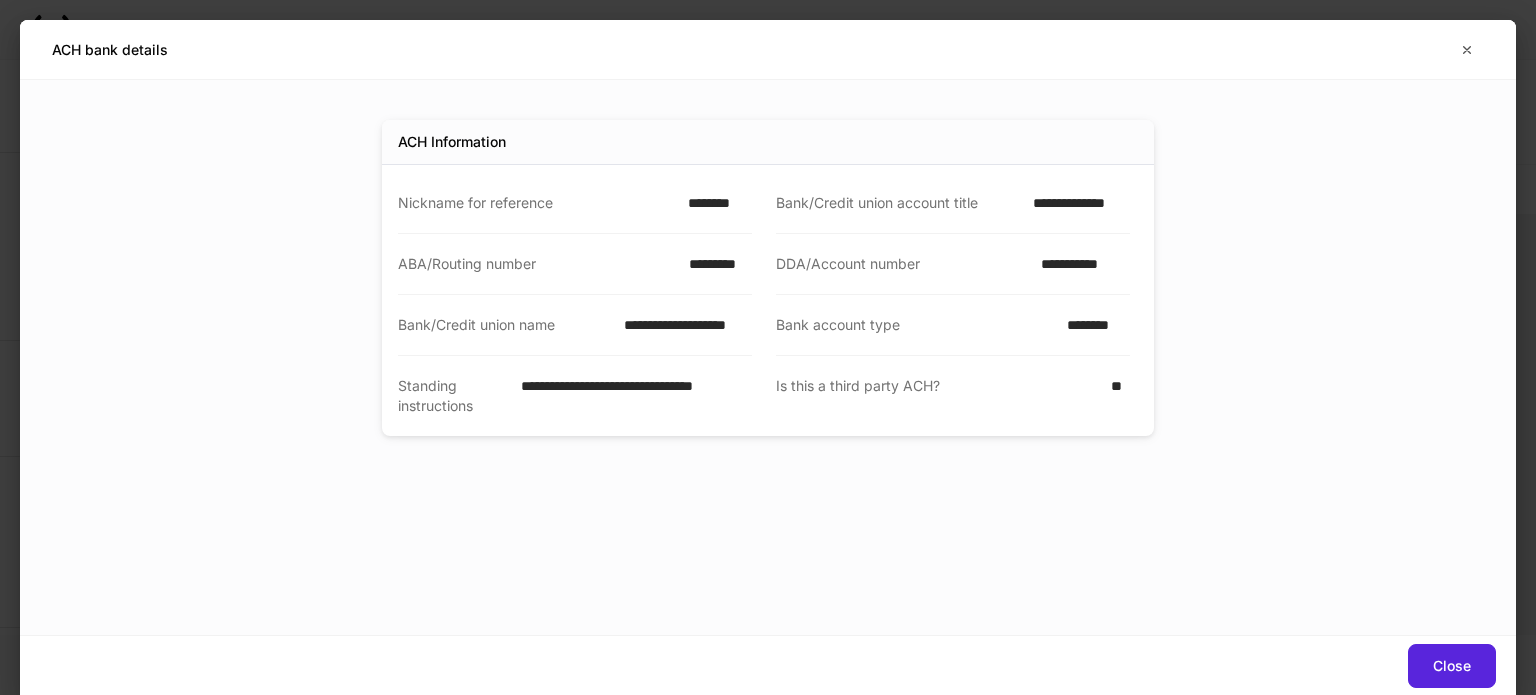click on "**********" at bounding box center [1079, 264] 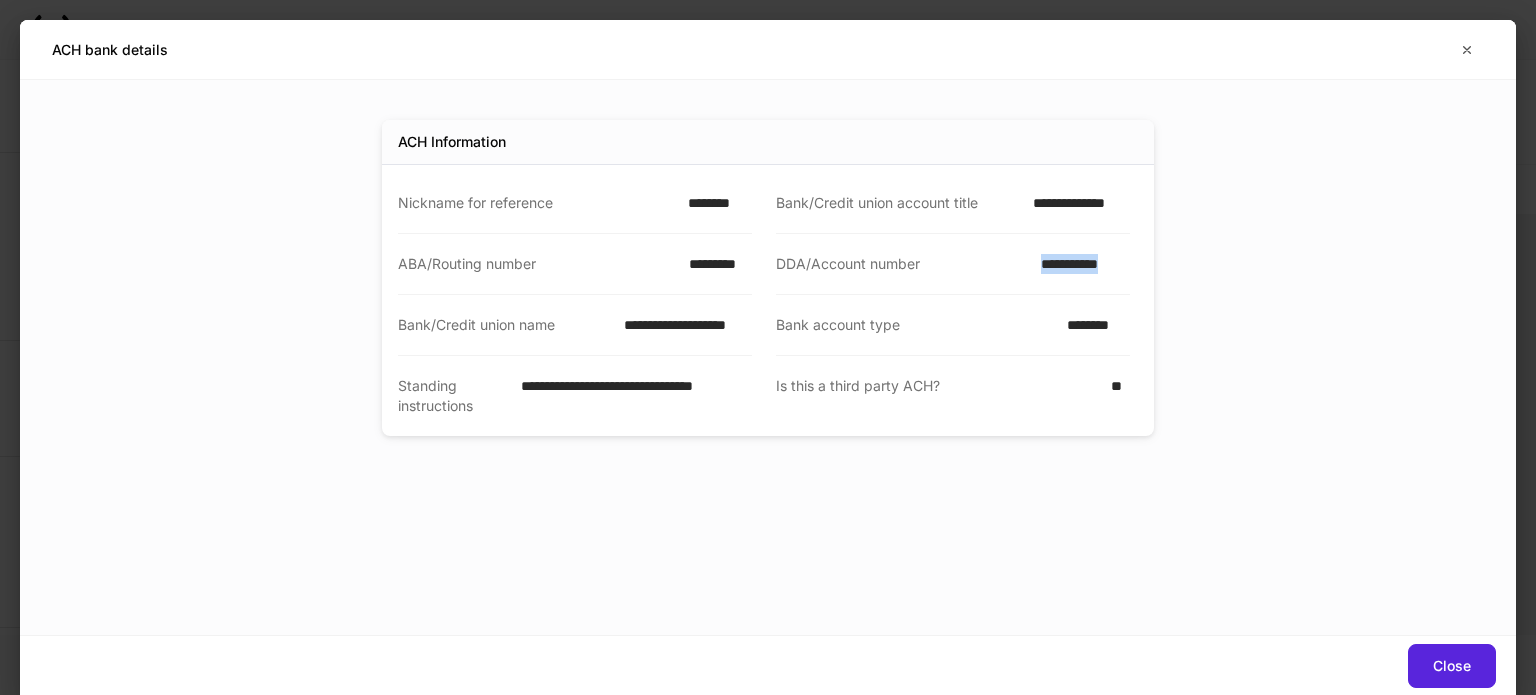 click on "**********" at bounding box center [1079, 264] 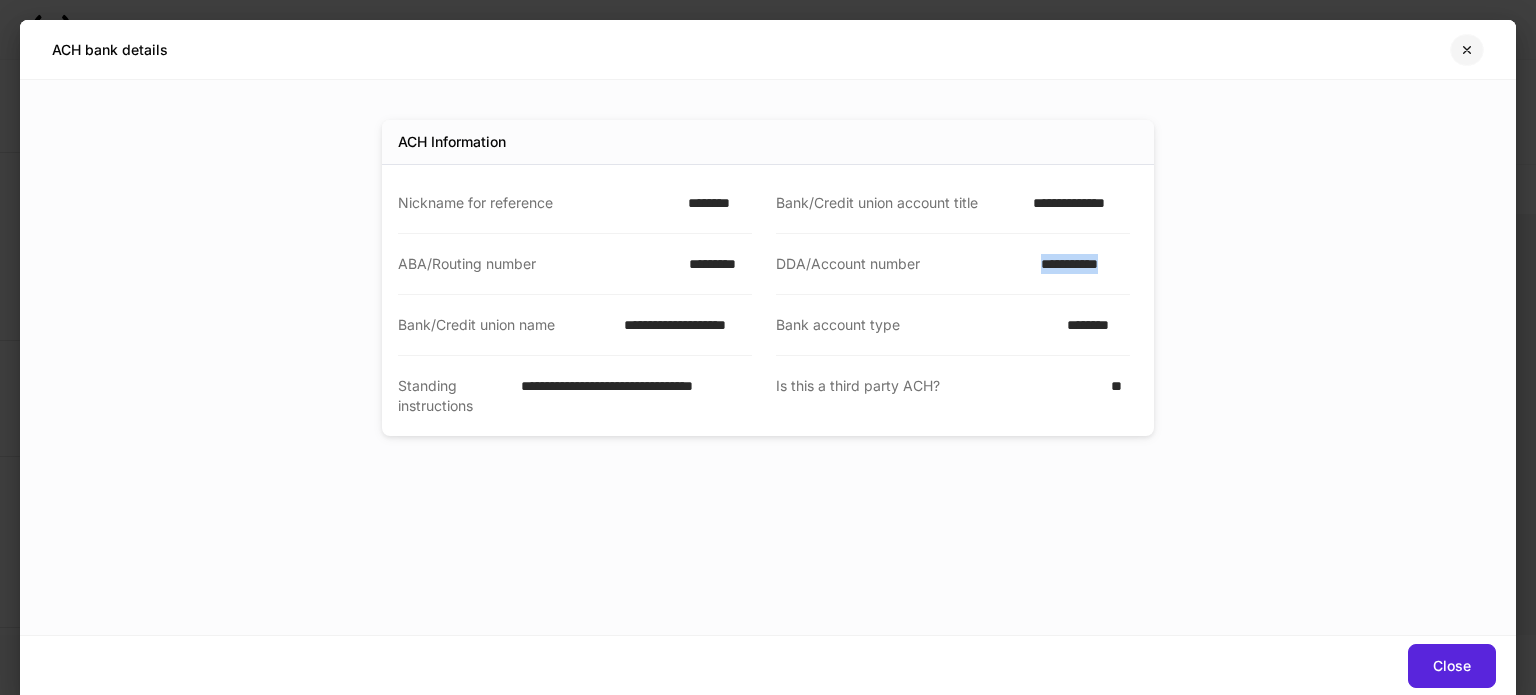click 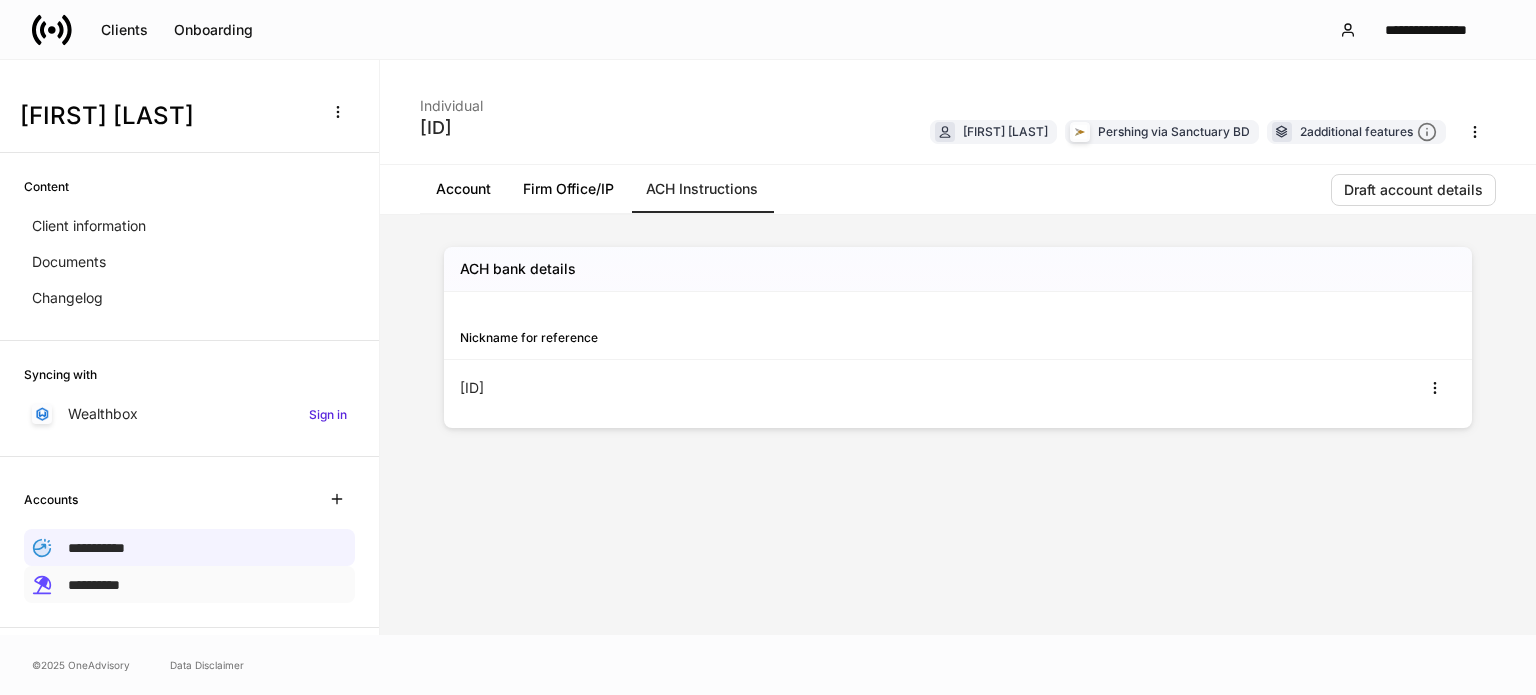 click on "**********" at bounding box center (189, 584) 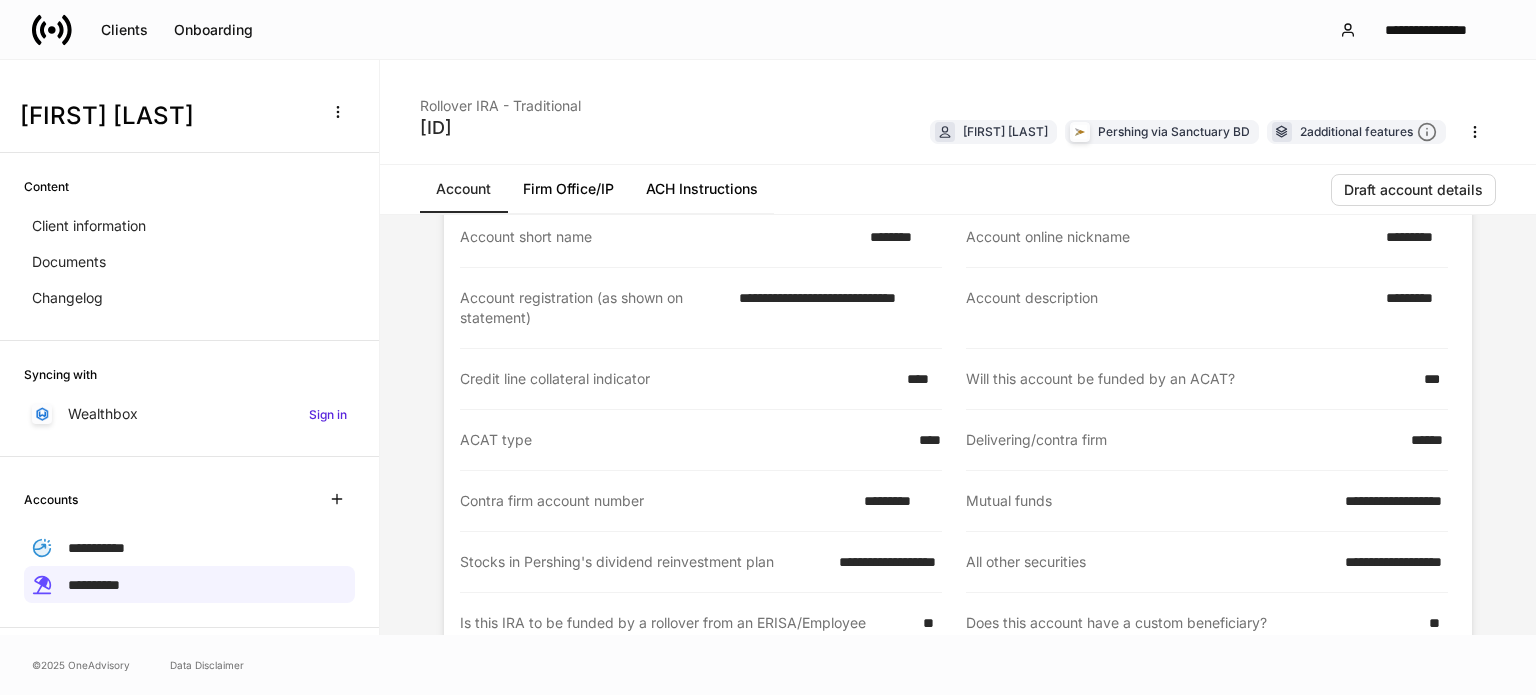 scroll, scrollTop: 200, scrollLeft: 0, axis: vertical 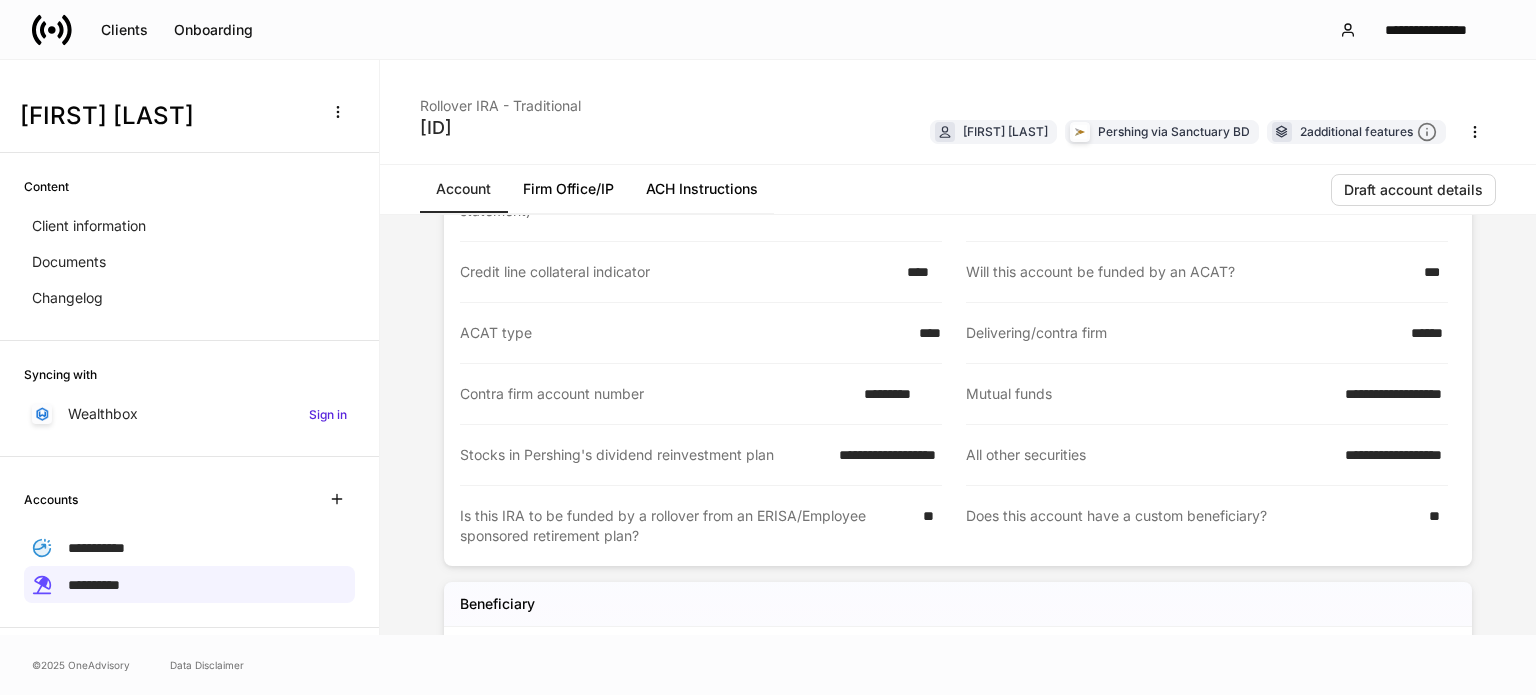 click on "*********" at bounding box center [897, 394] 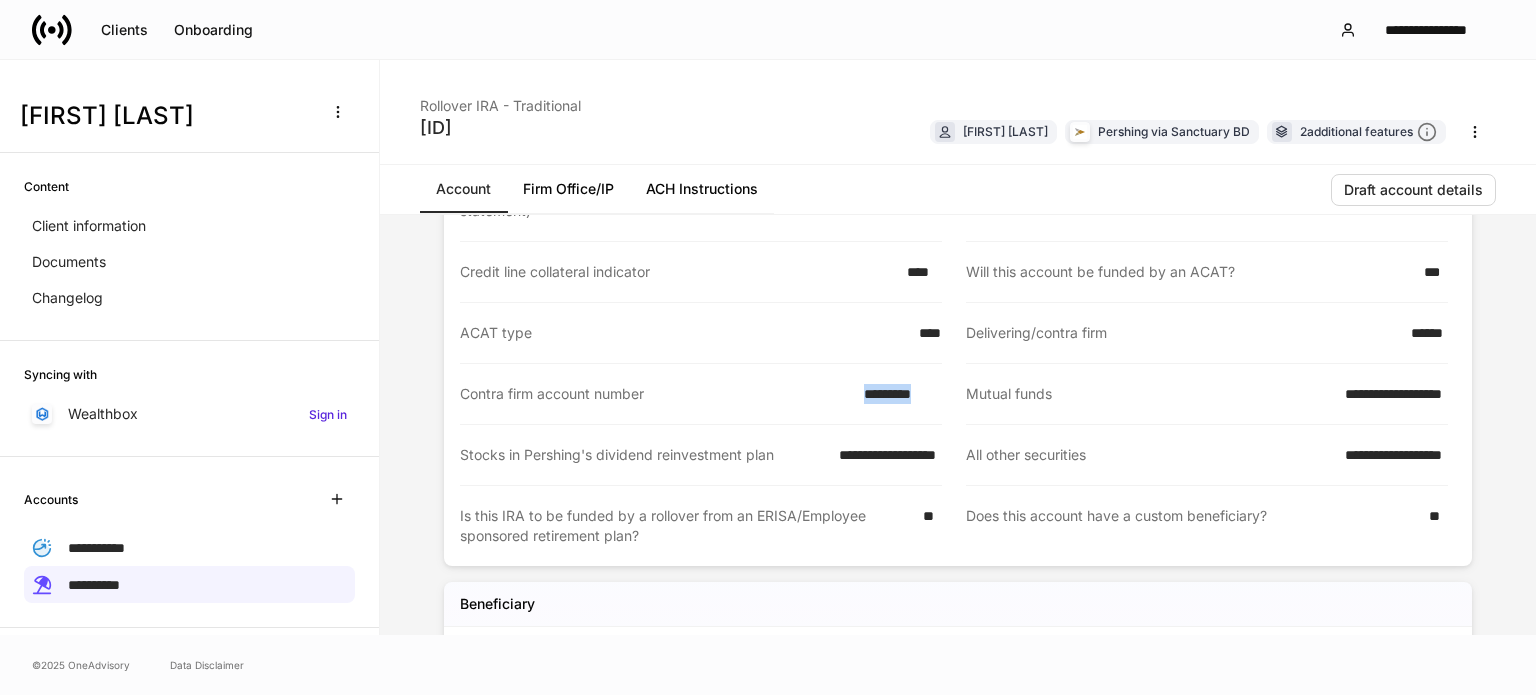 click on "*********" at bounding box center (897, 394) 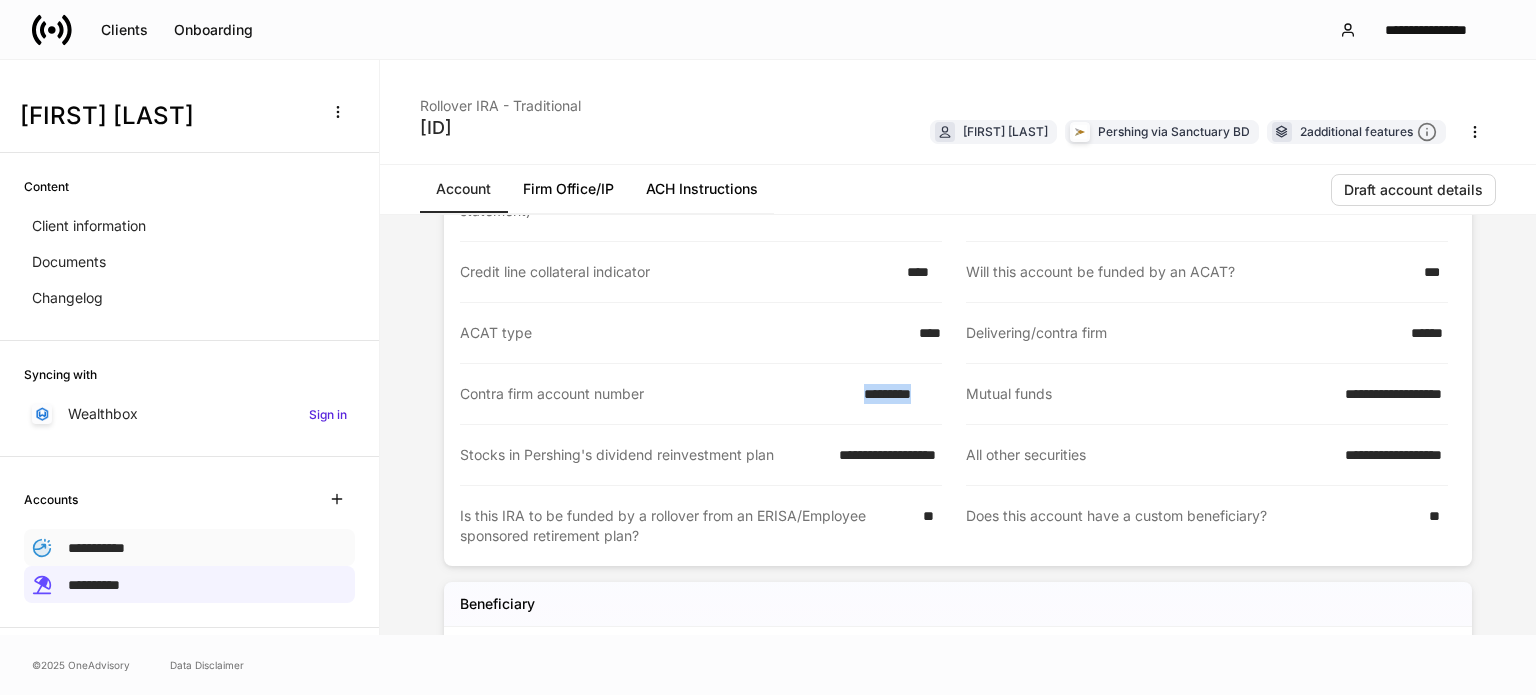 click on "**********" at bounding box center [189, 547] 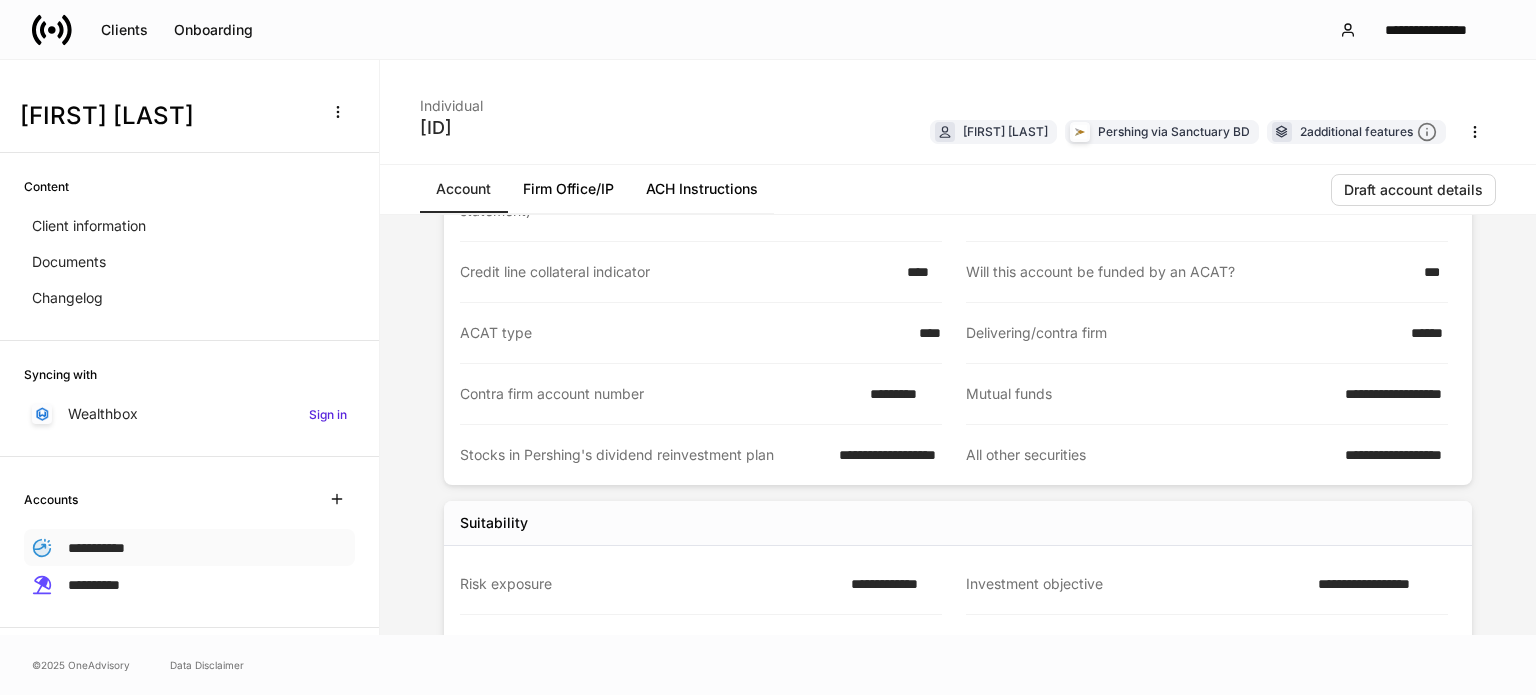 scroll, scrollTop: 0, scrollLeft: 0, axis: both 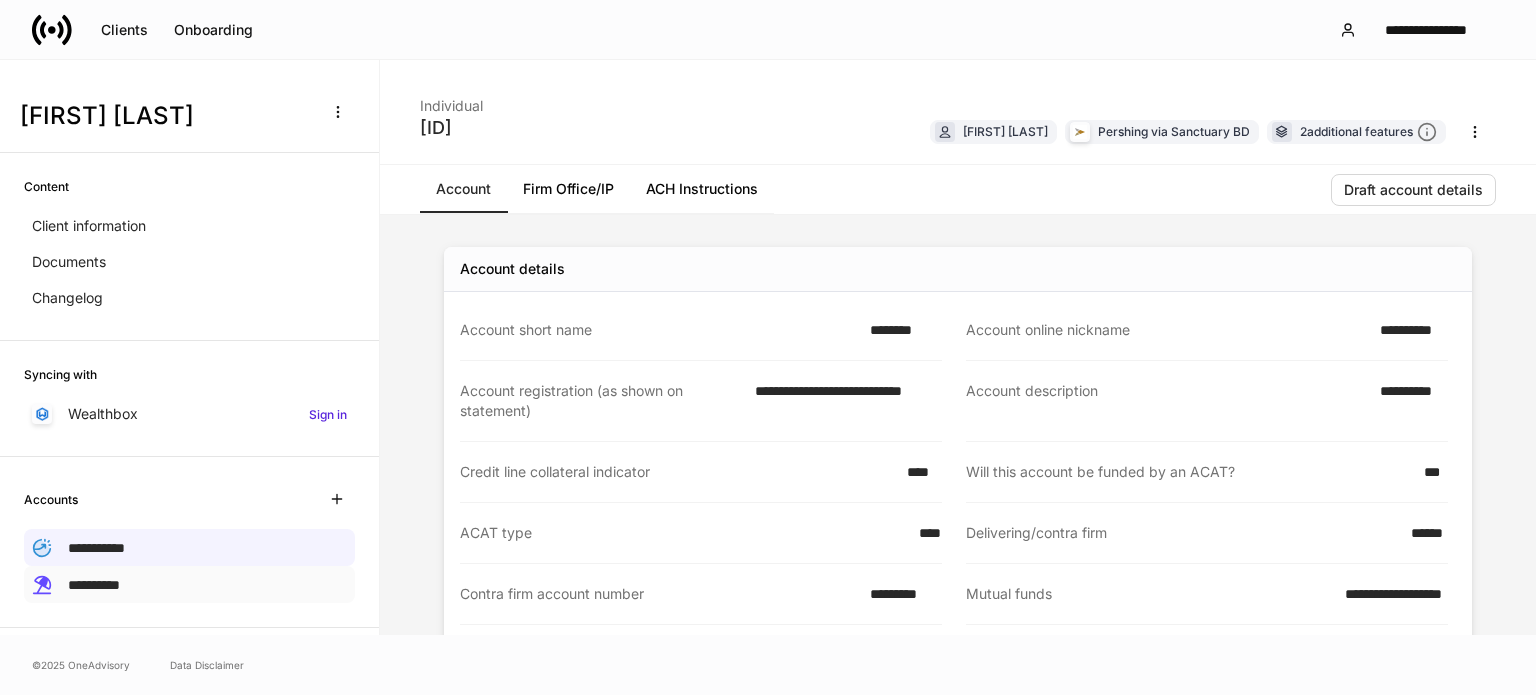 click on "**********" at bounding box center (189, 584) 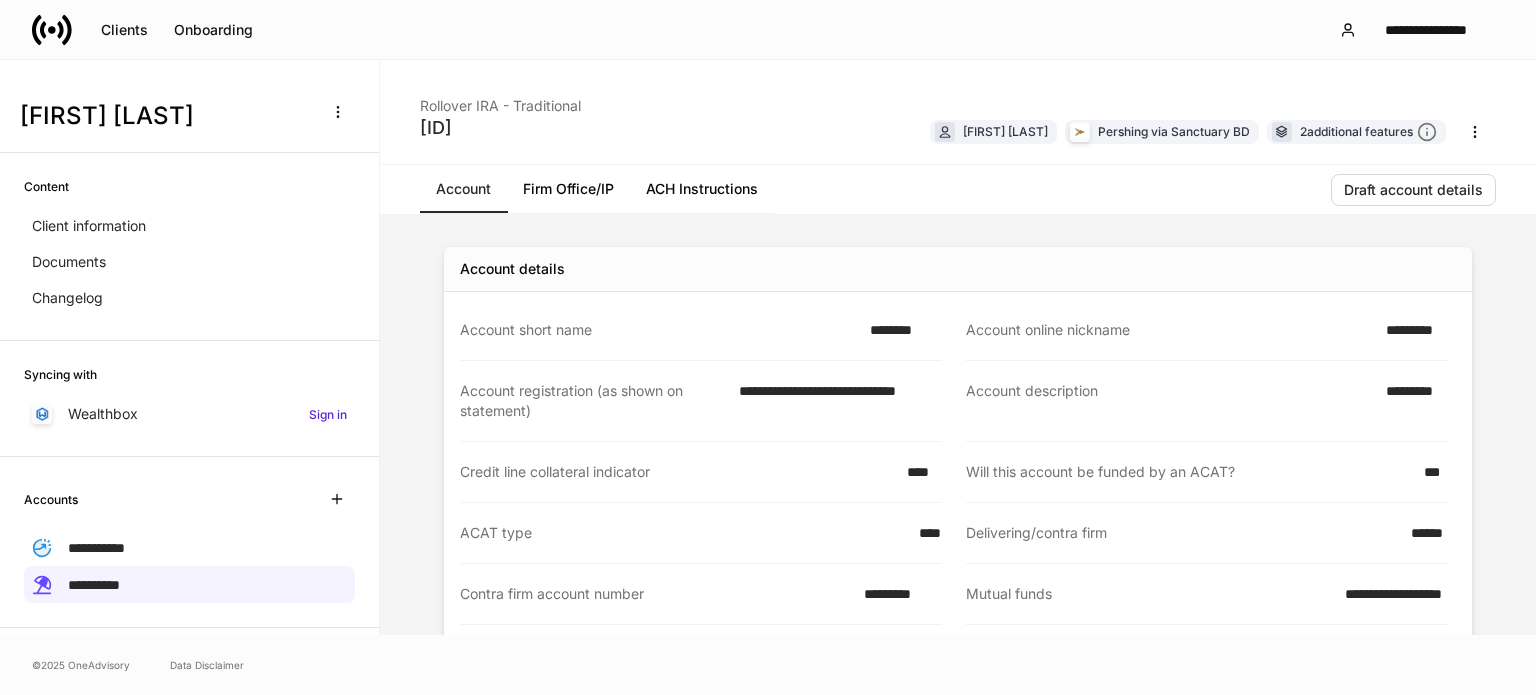 click on "ACH Instructions" at bounding box center (702, 189) 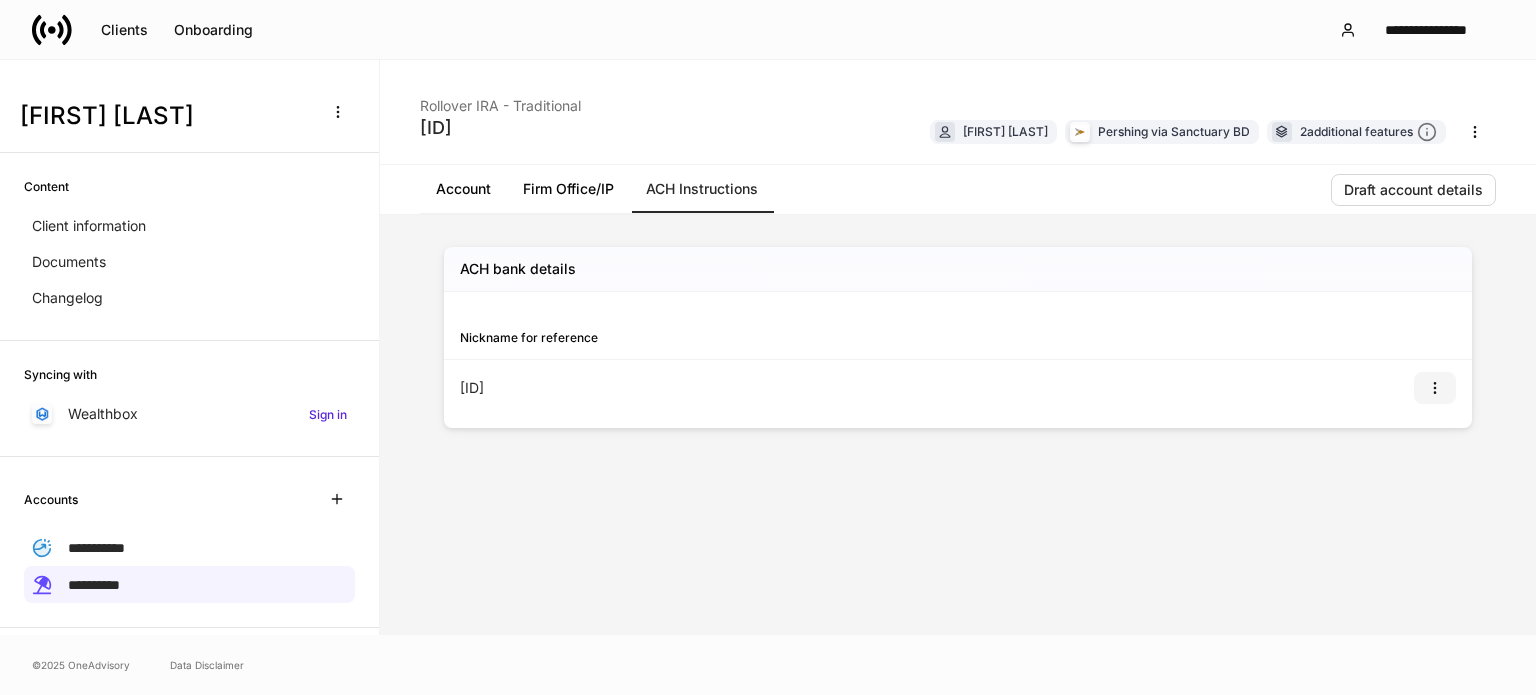 click 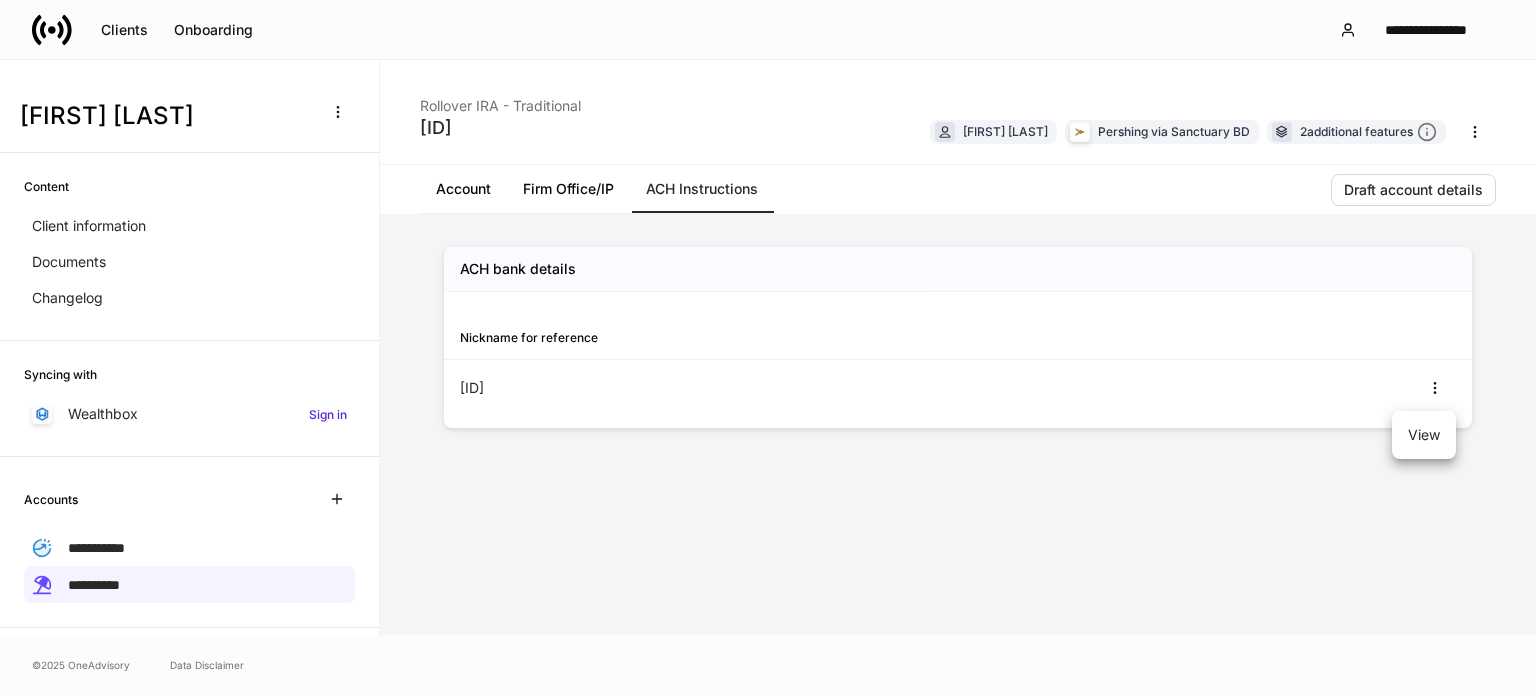 click on "View" at bounding box center [1424, 435] 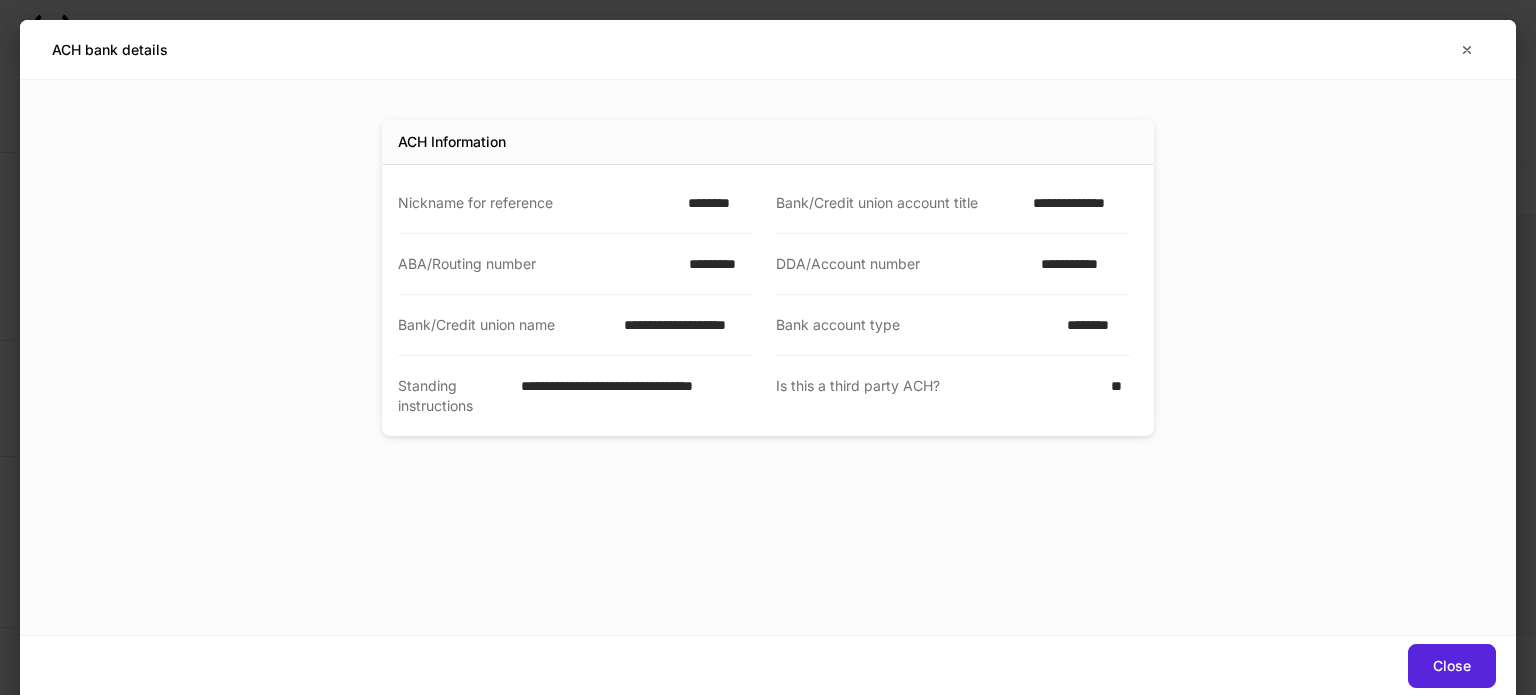 click on "********" at bounding box center (714, 203) 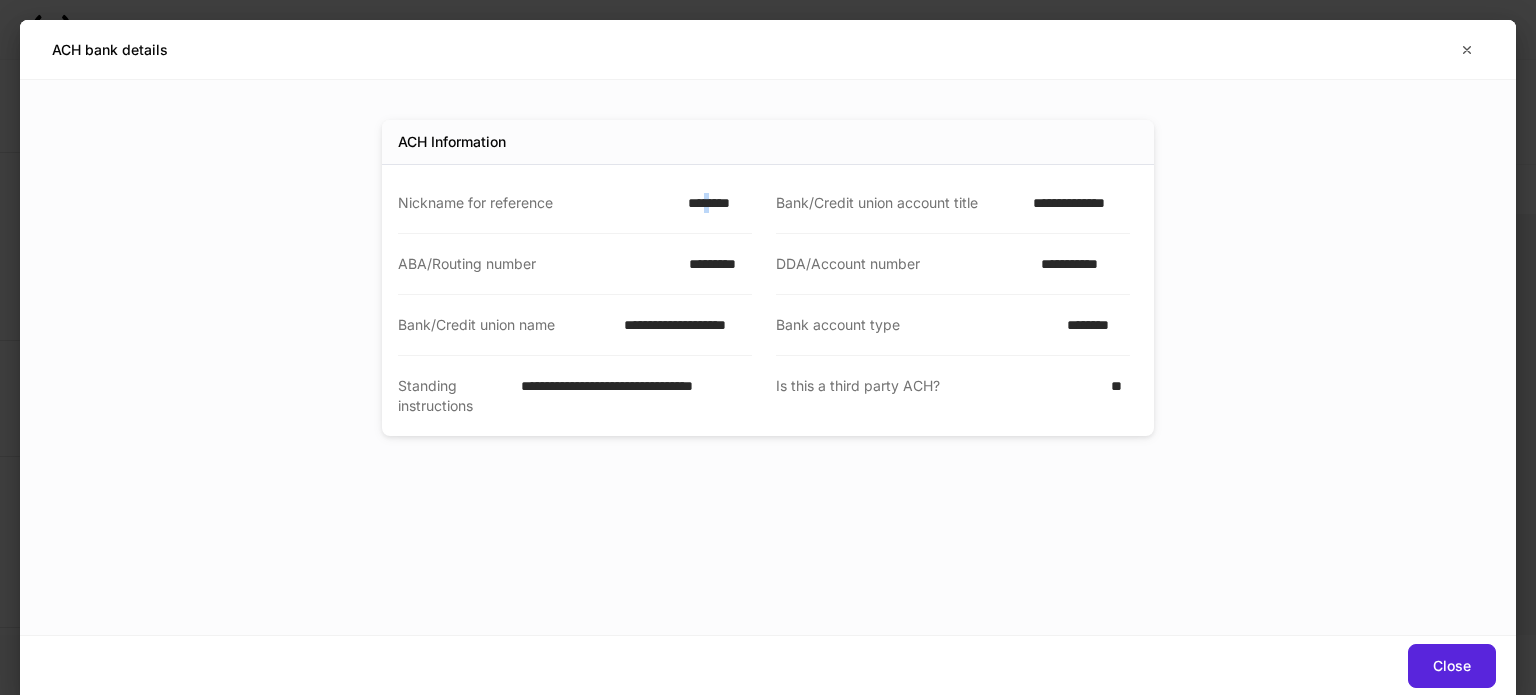 click on "********" at bounding box center (714, 203) 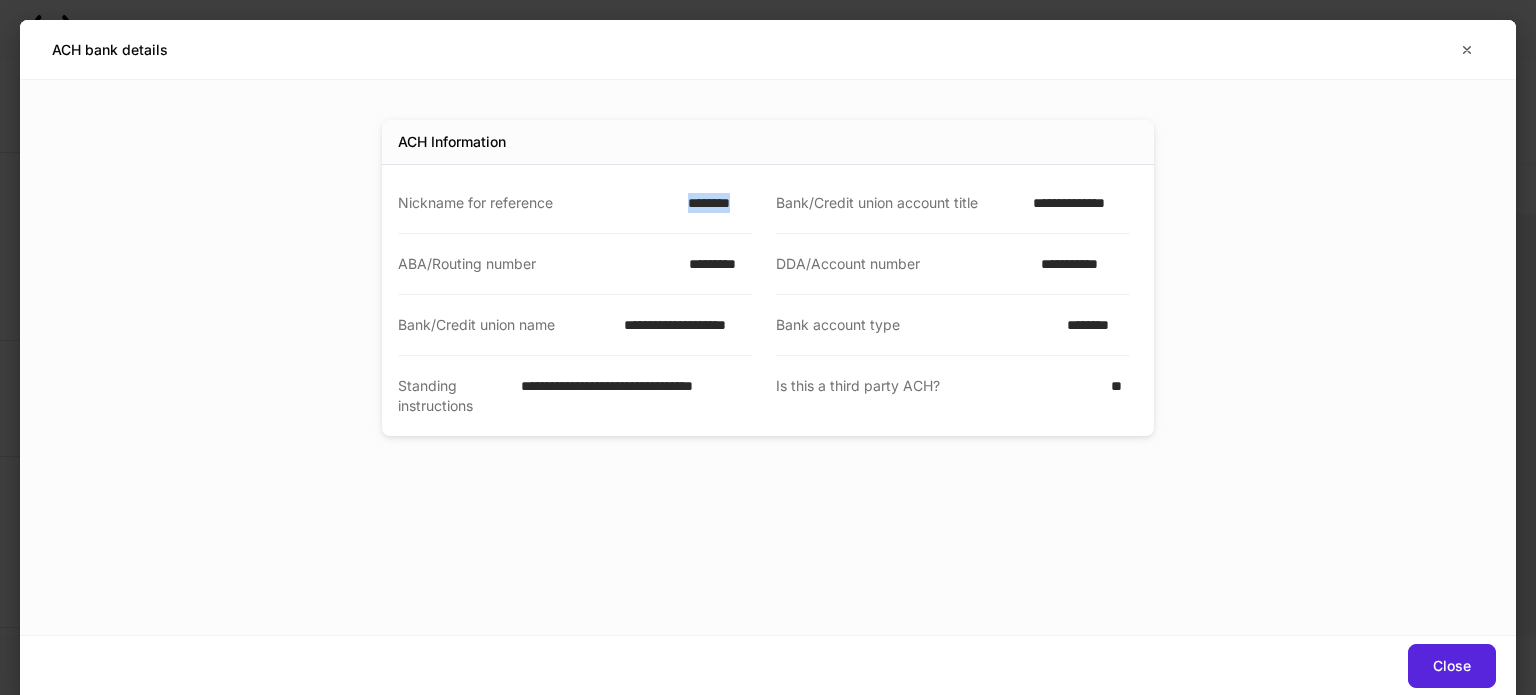 click on "********" at bounding box center [714, 203] 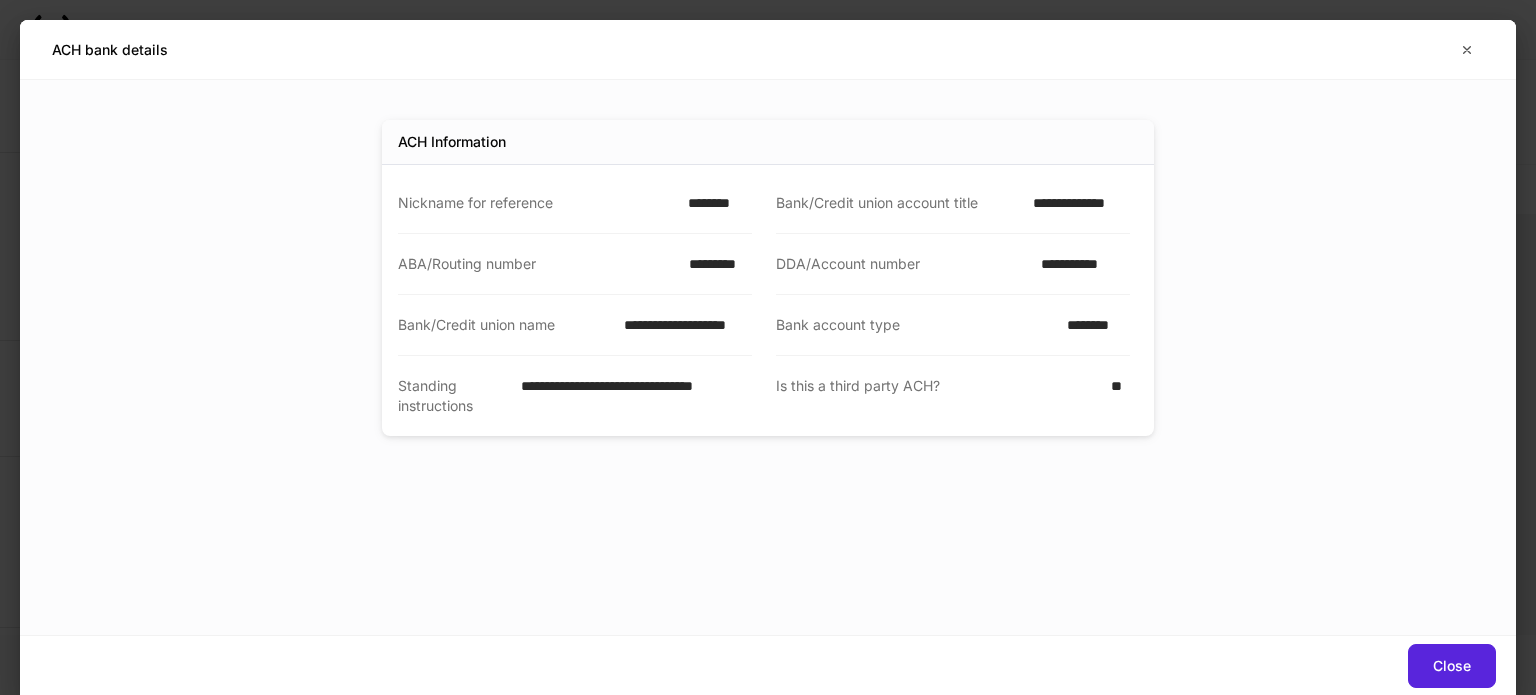 click on "*********" at bounding box center [714, 264] 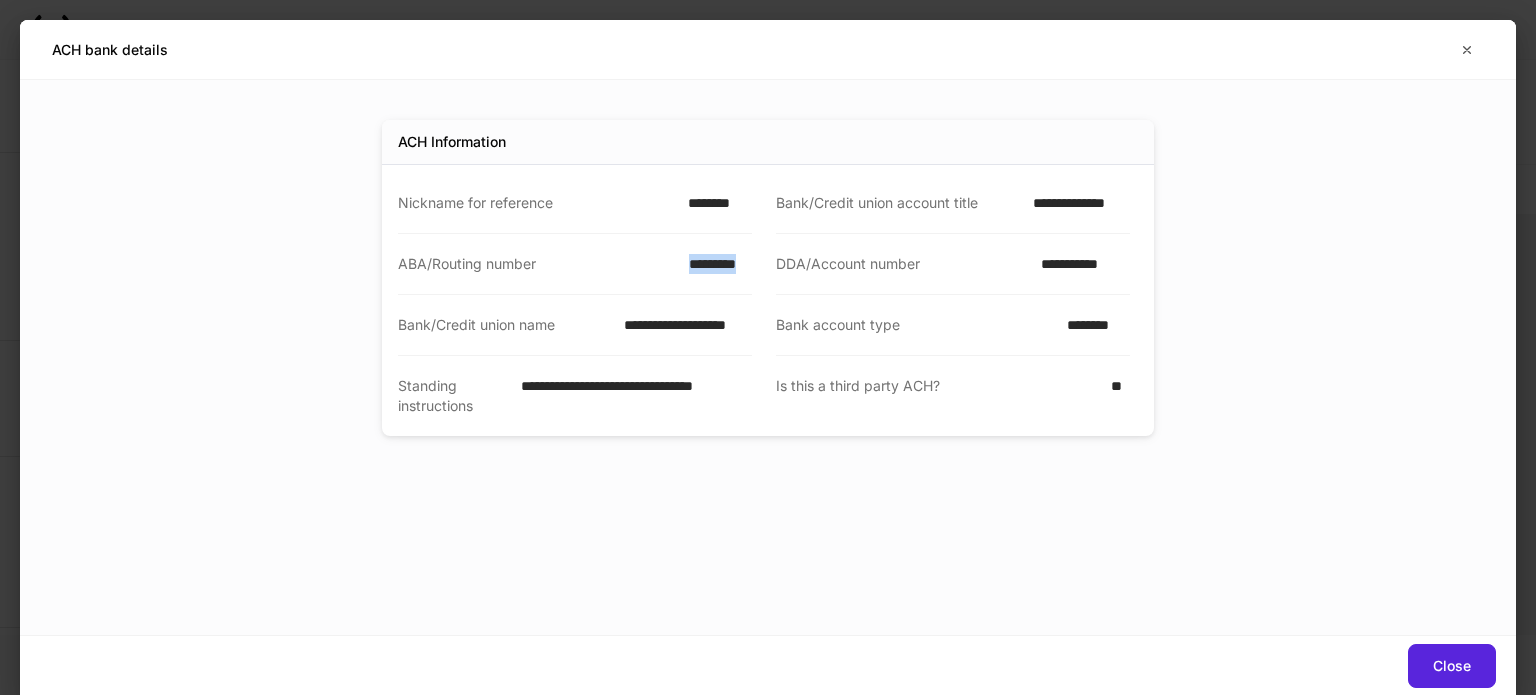 click on "*********" at bounding box center (714, 264) 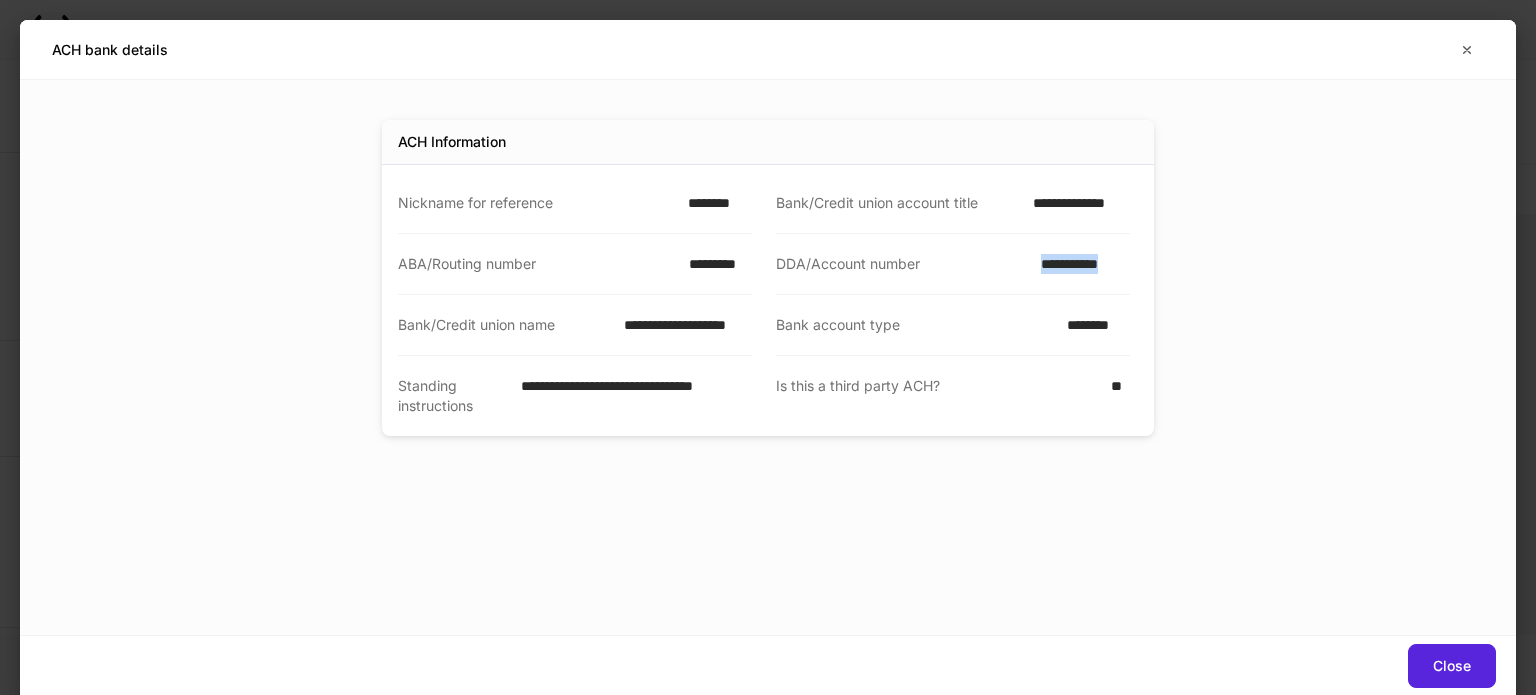 click on "**********" at bounding box center [1079, 264] 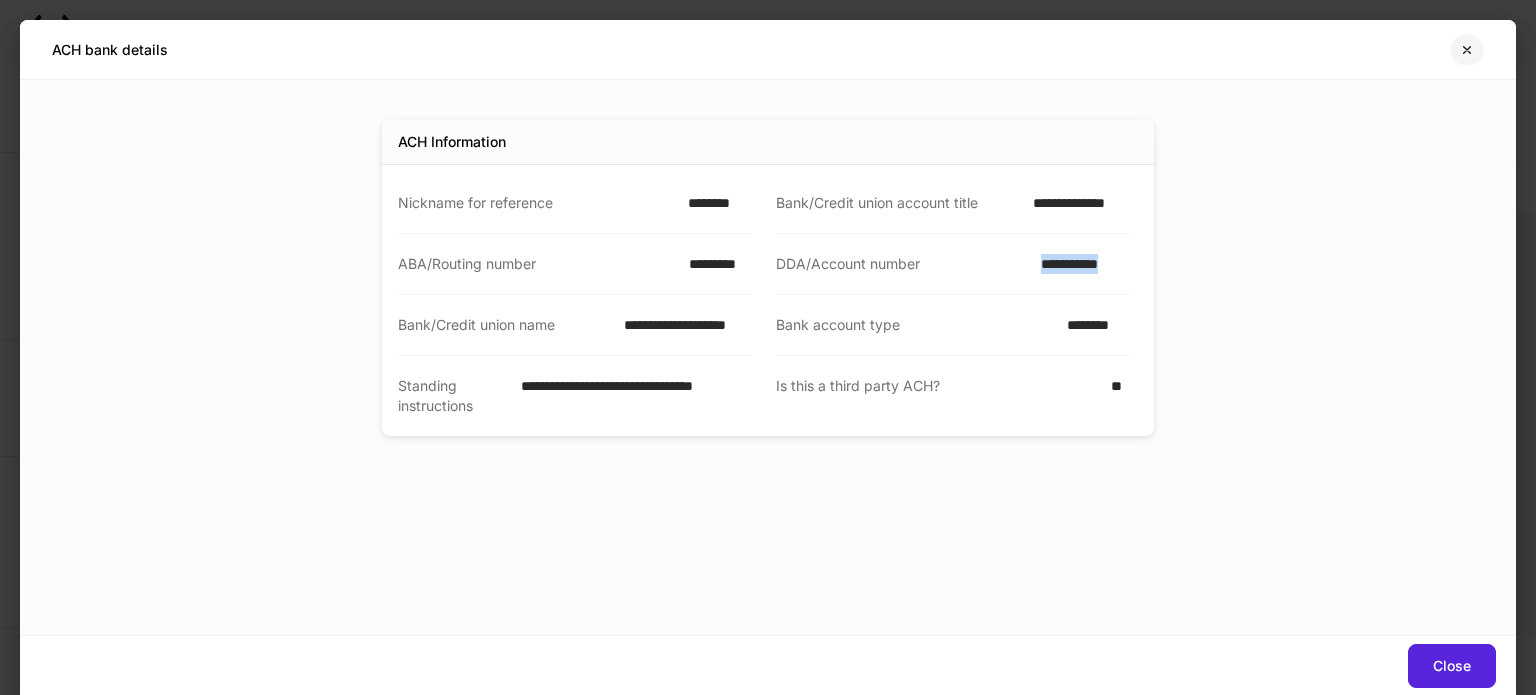 click 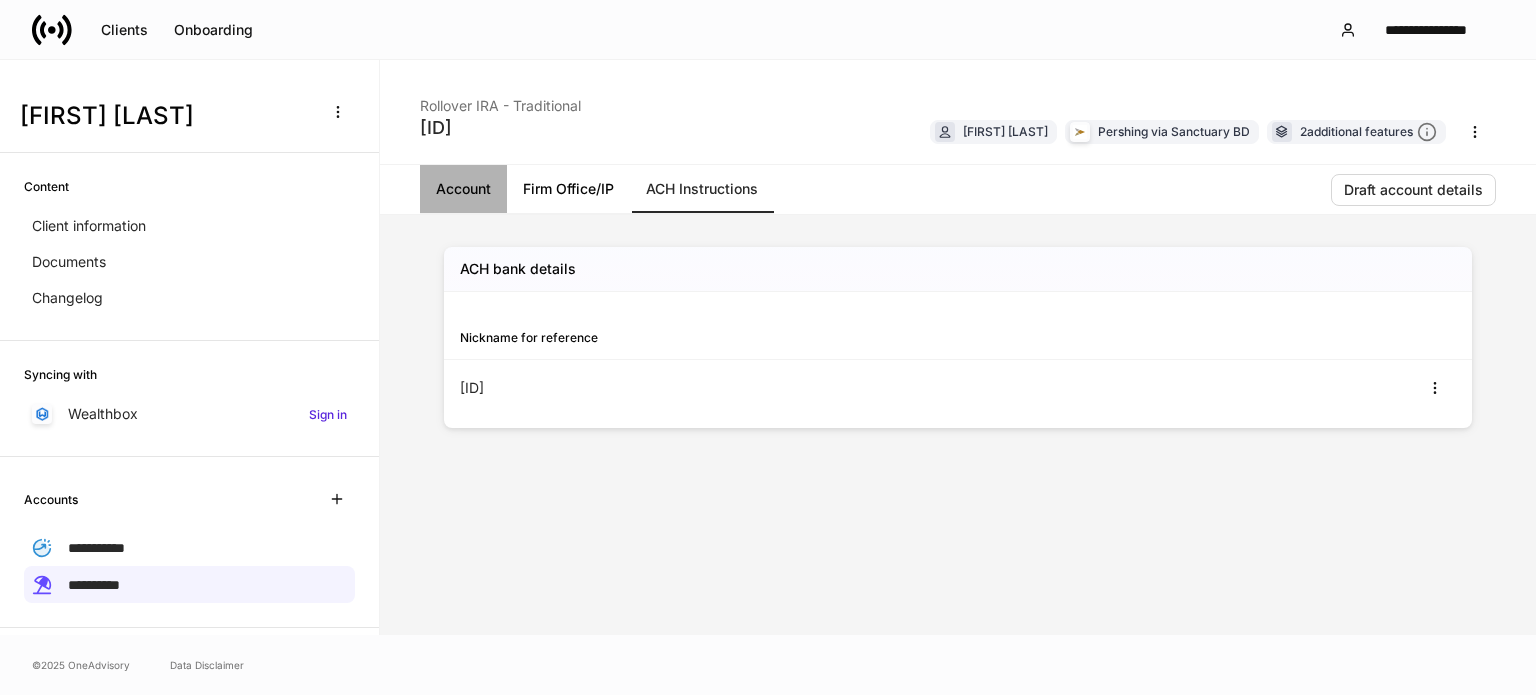 click on "Account" at bounding box center (463, 189) 